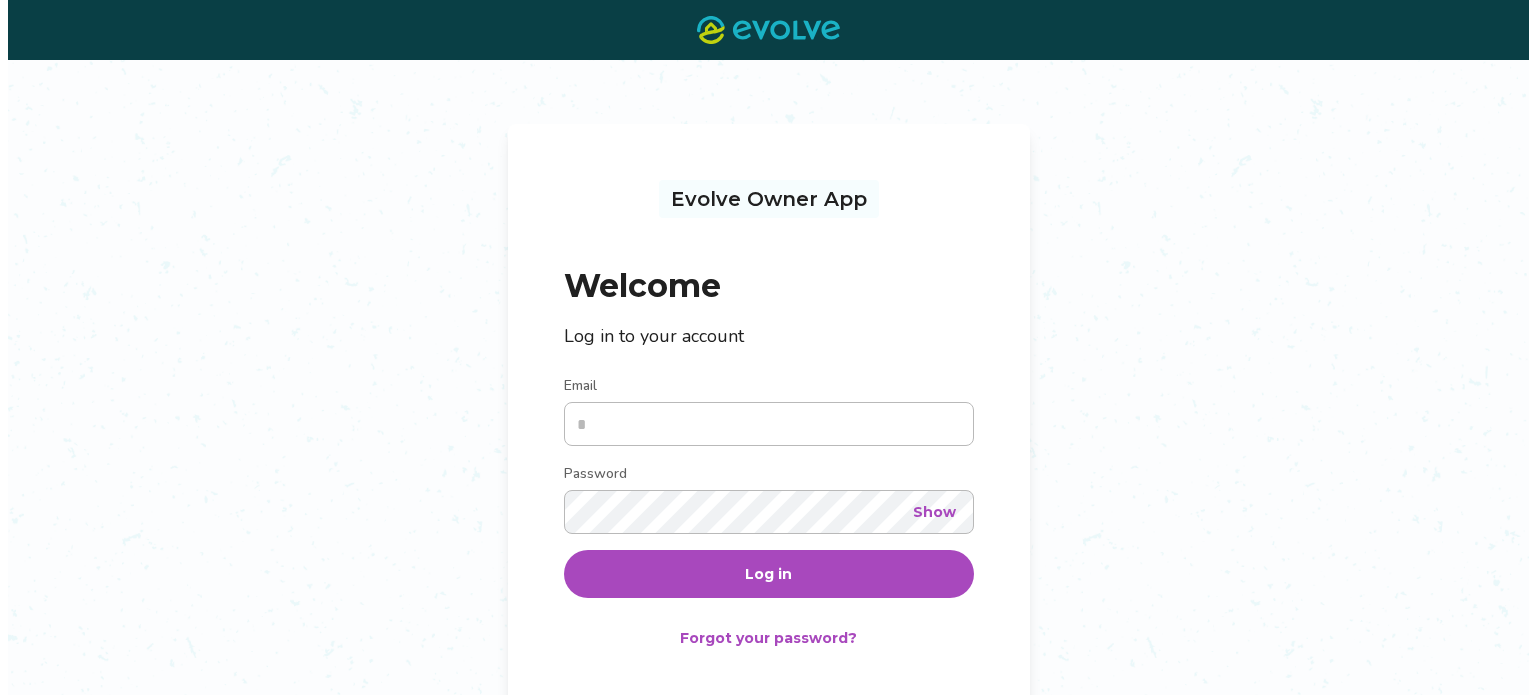 scroll, scrollTop: 0, scrollLeft: 0, axis: both 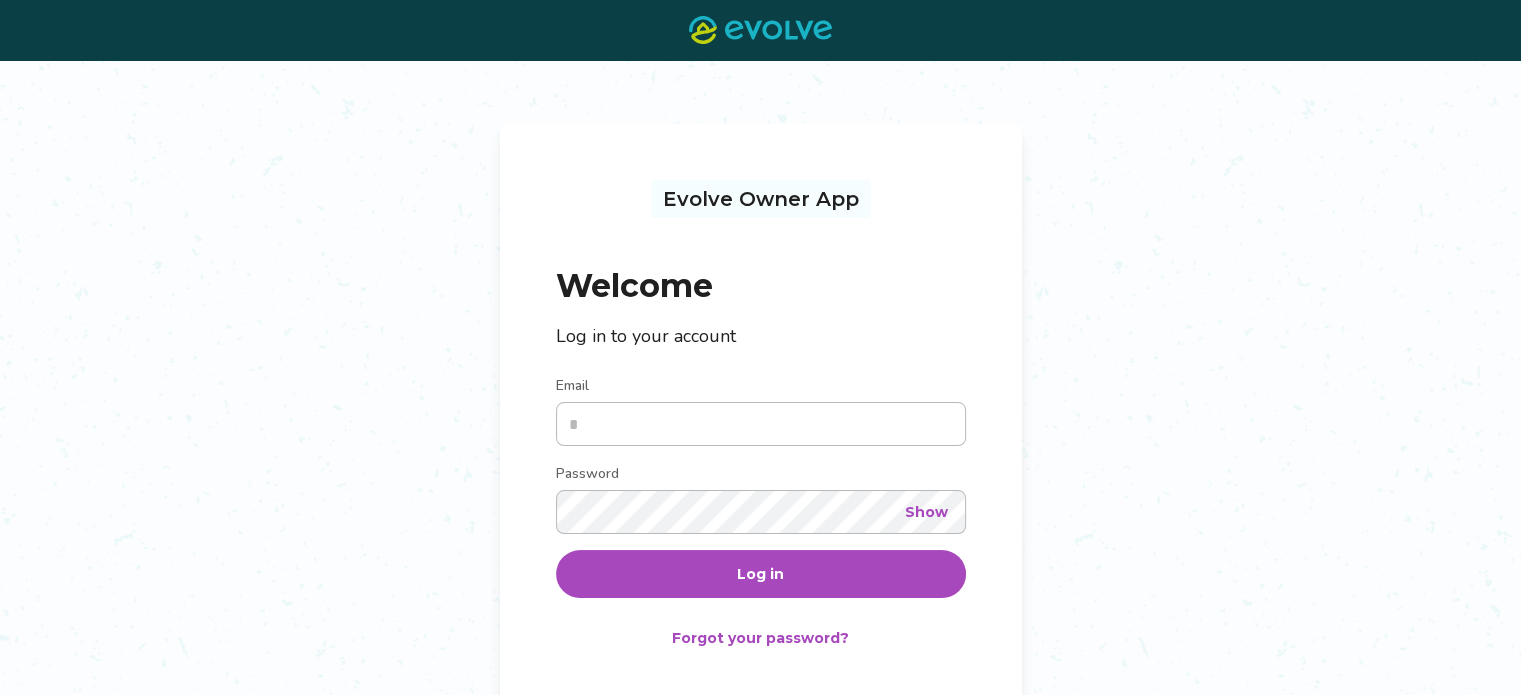 type on "**********" 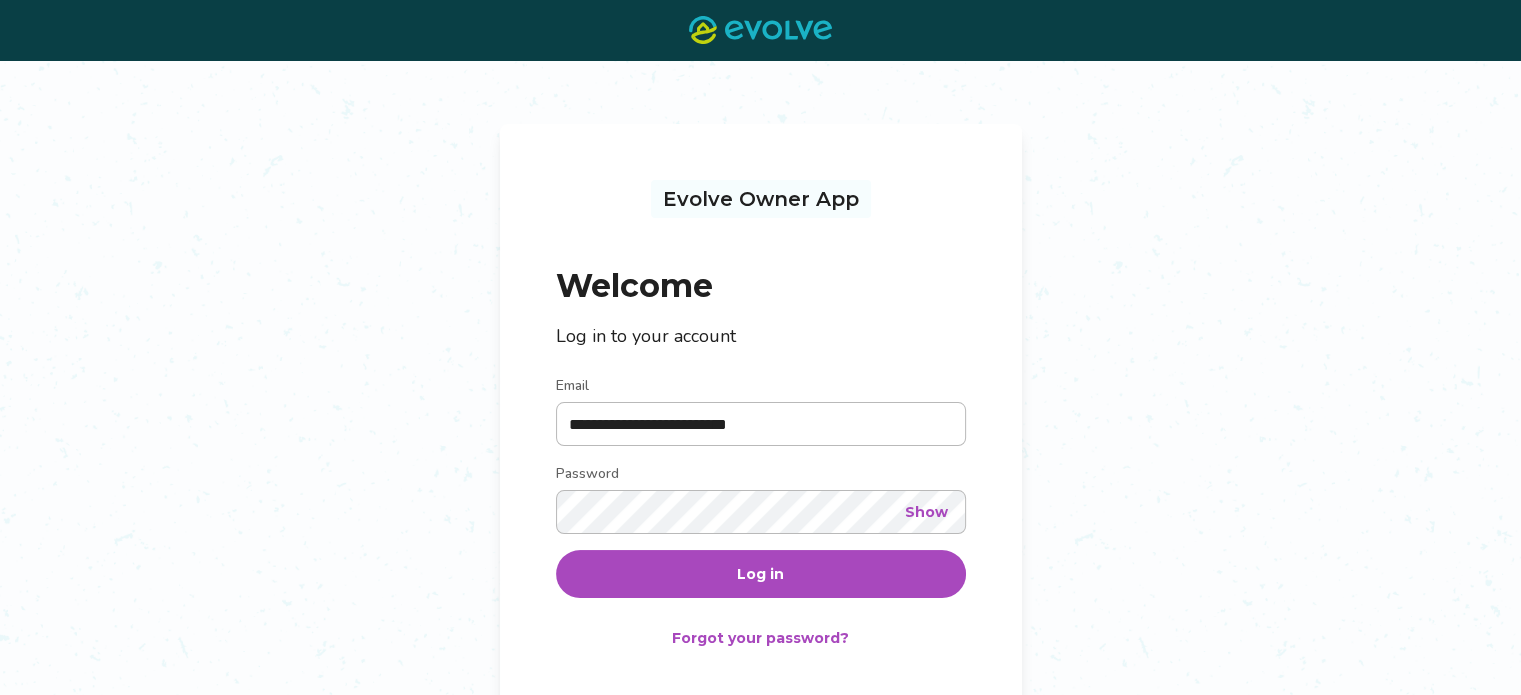 click on "Log in" at bounding box center [760, 574] 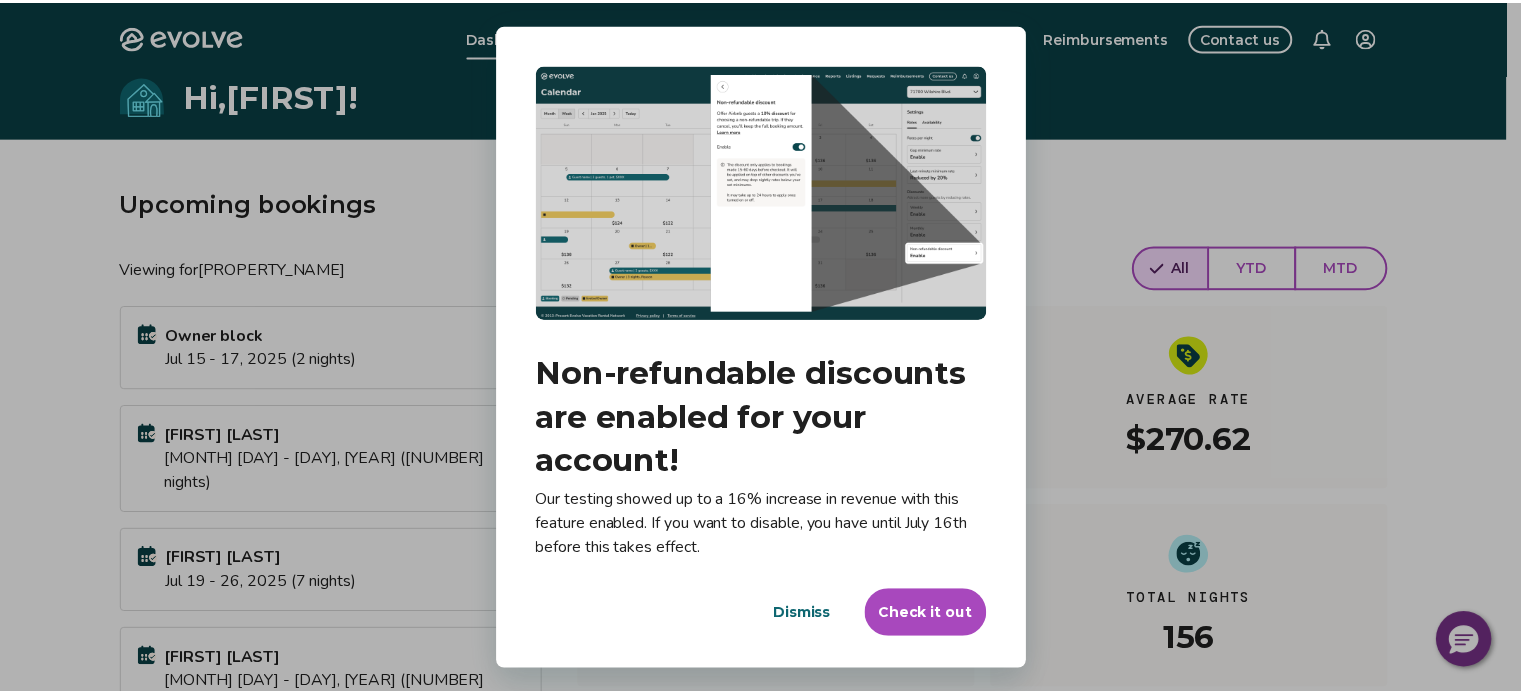 scroll, scrollTop: 4, scrollLeft: 0, axis: vertical 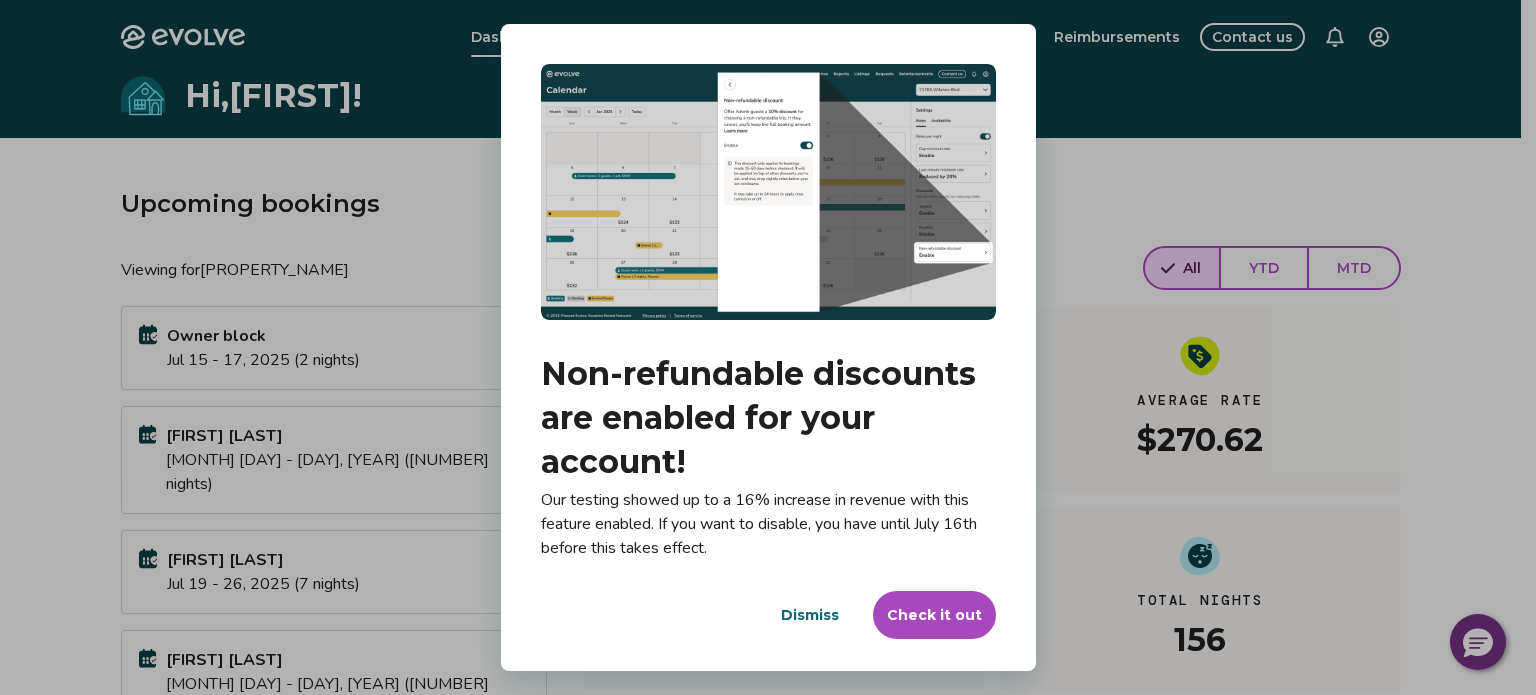 click on "Check it out" at bounding box center [934, 615] 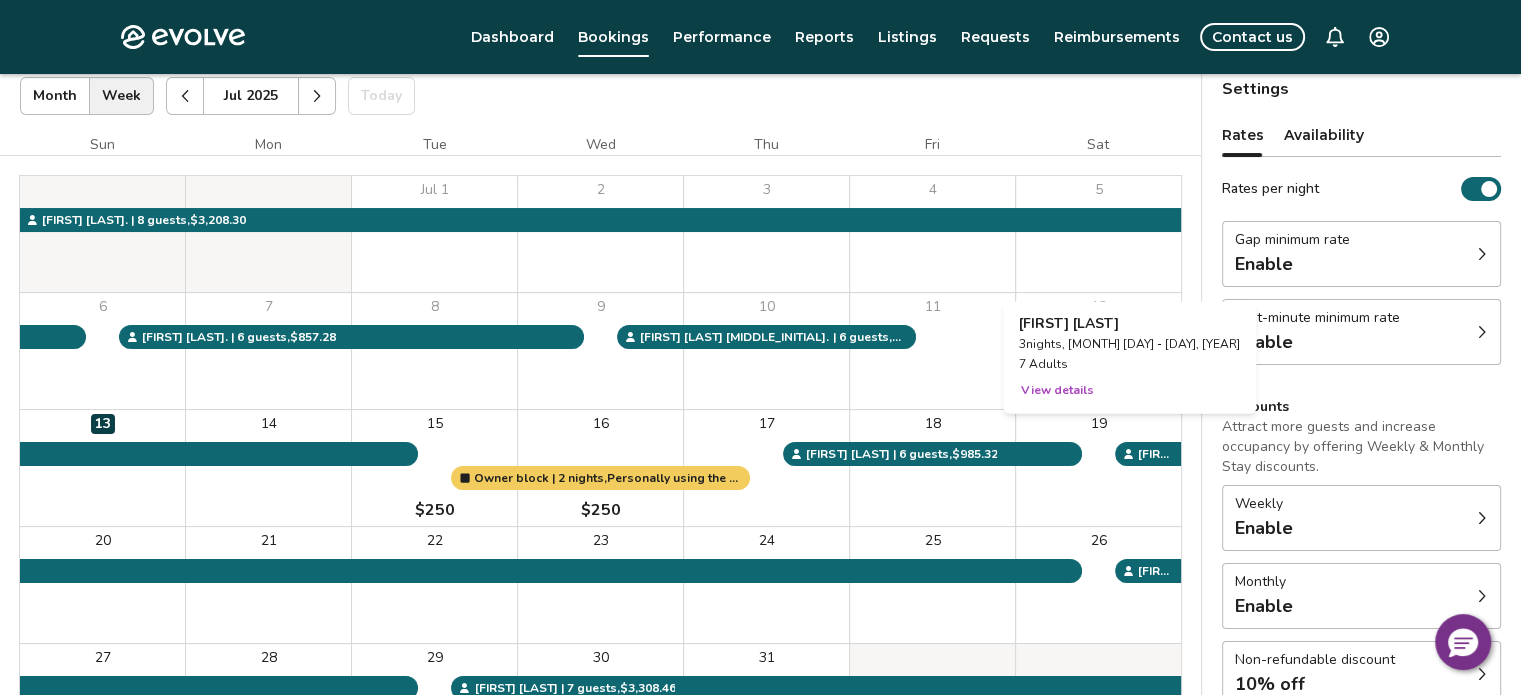 scroll, scrollTop: 200, scrollLeft: 0, axis: vertical 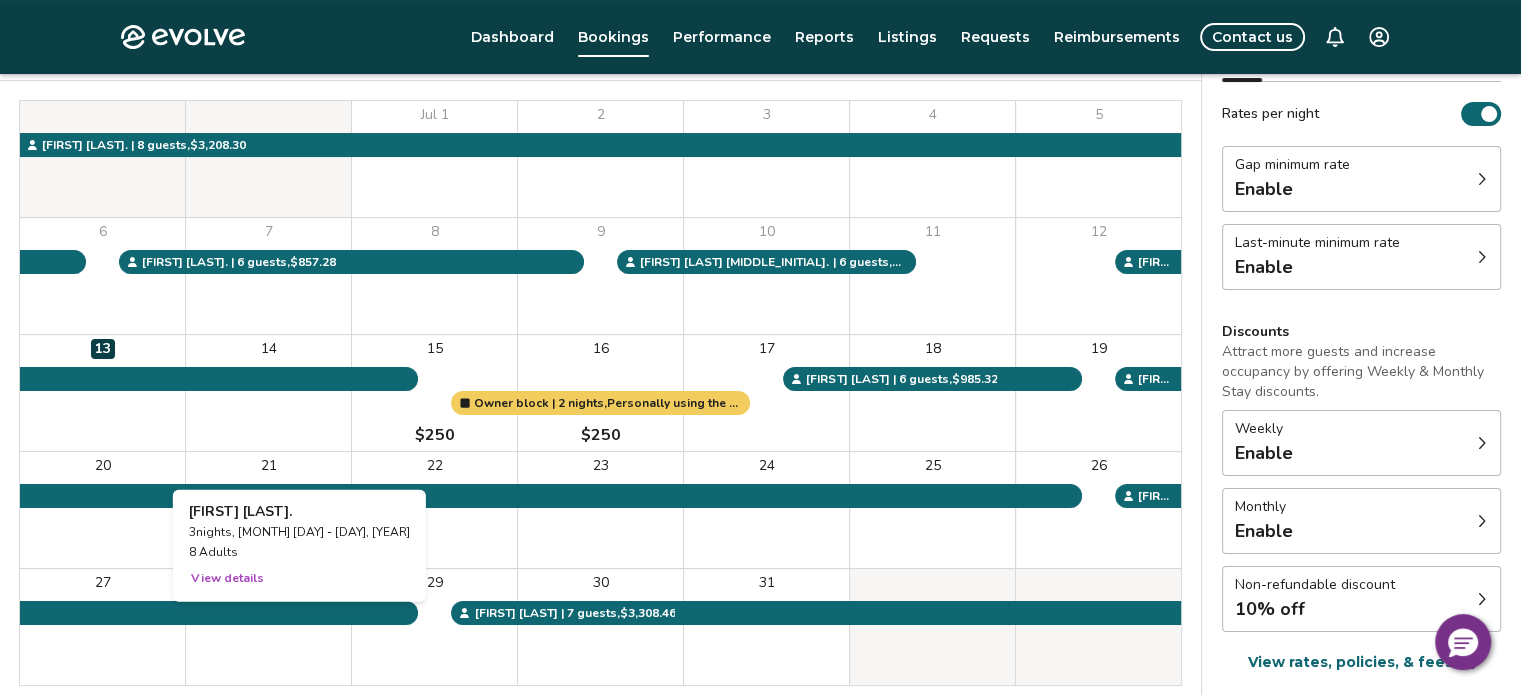 click on "View details" at bounding box center [227, 578] 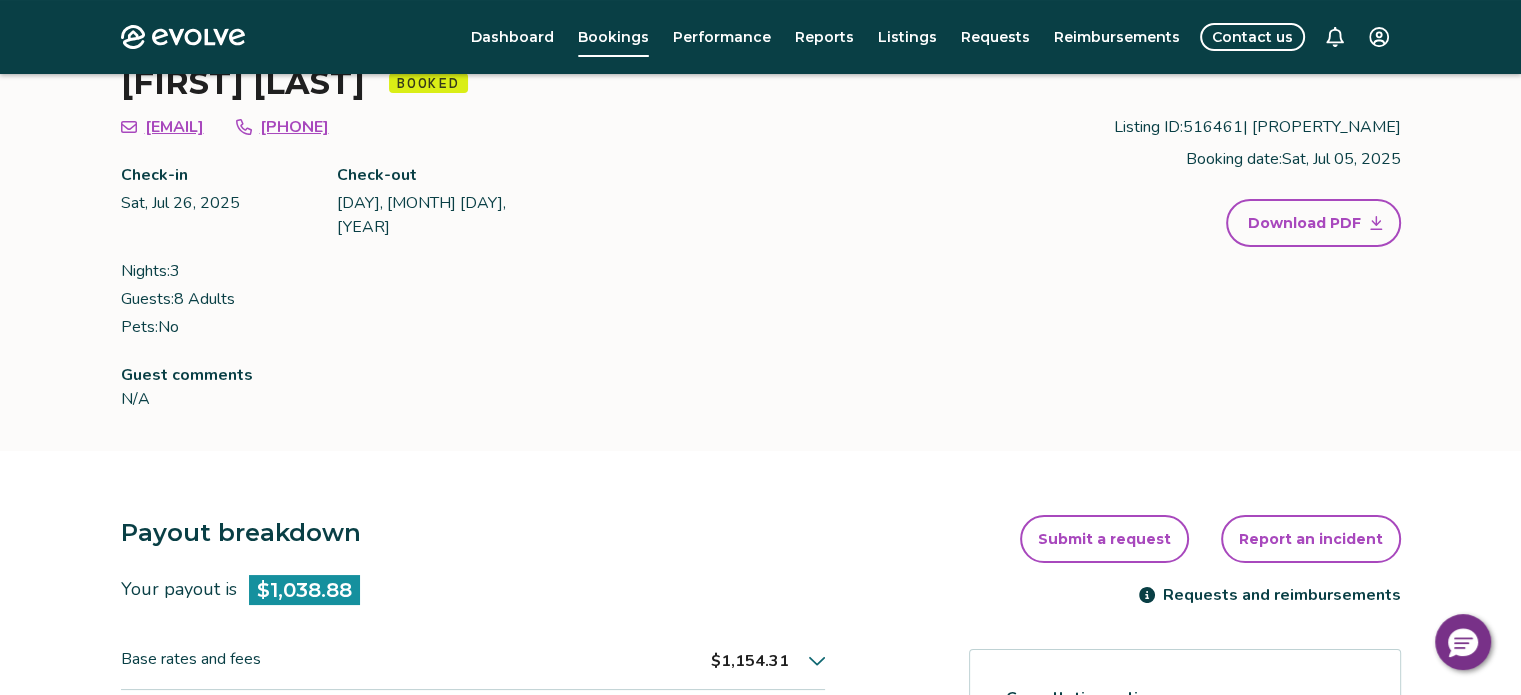 scroll, scrollTop: 0, scrollLeft: 0, axis: both 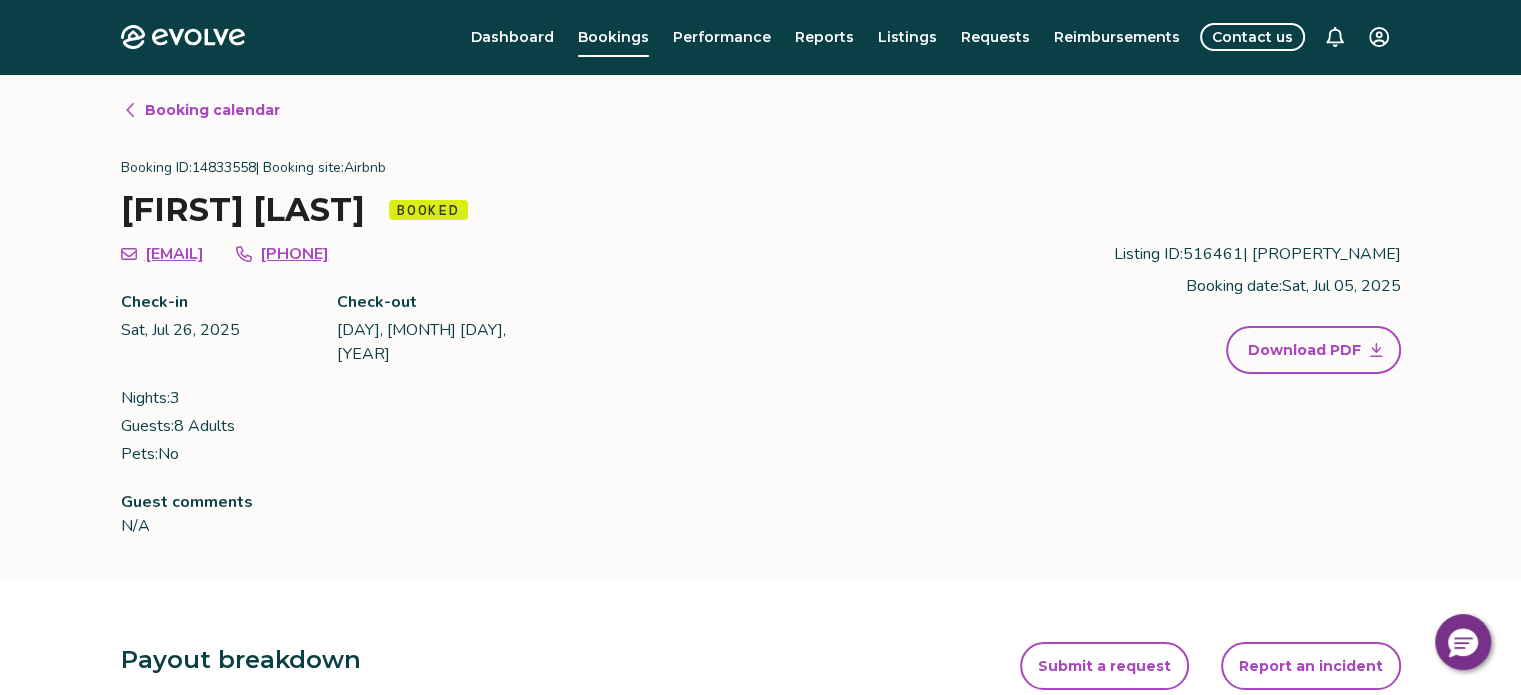 click on "Booking calendar" at bounding box center (212, 110) 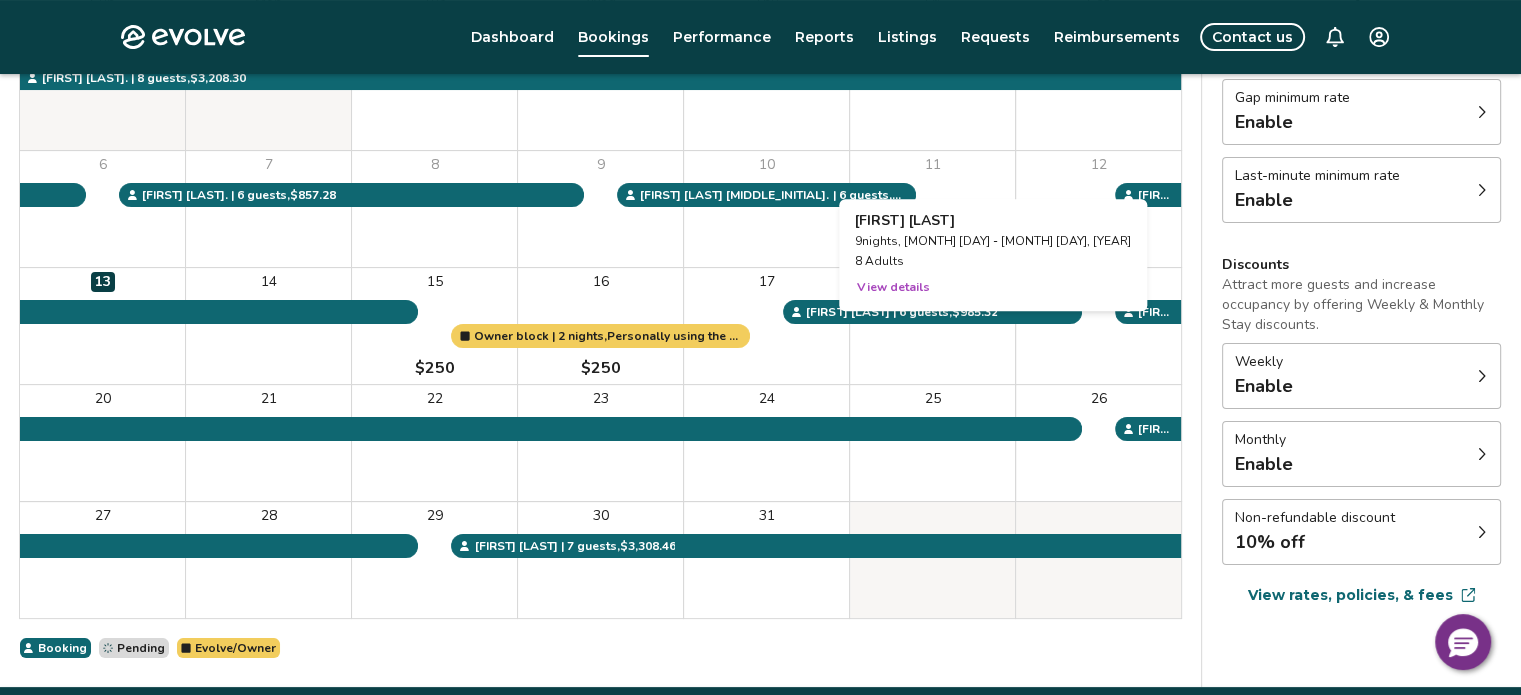 scroll, scrollTop: 300, scrollLeft: 0, axis: vertical 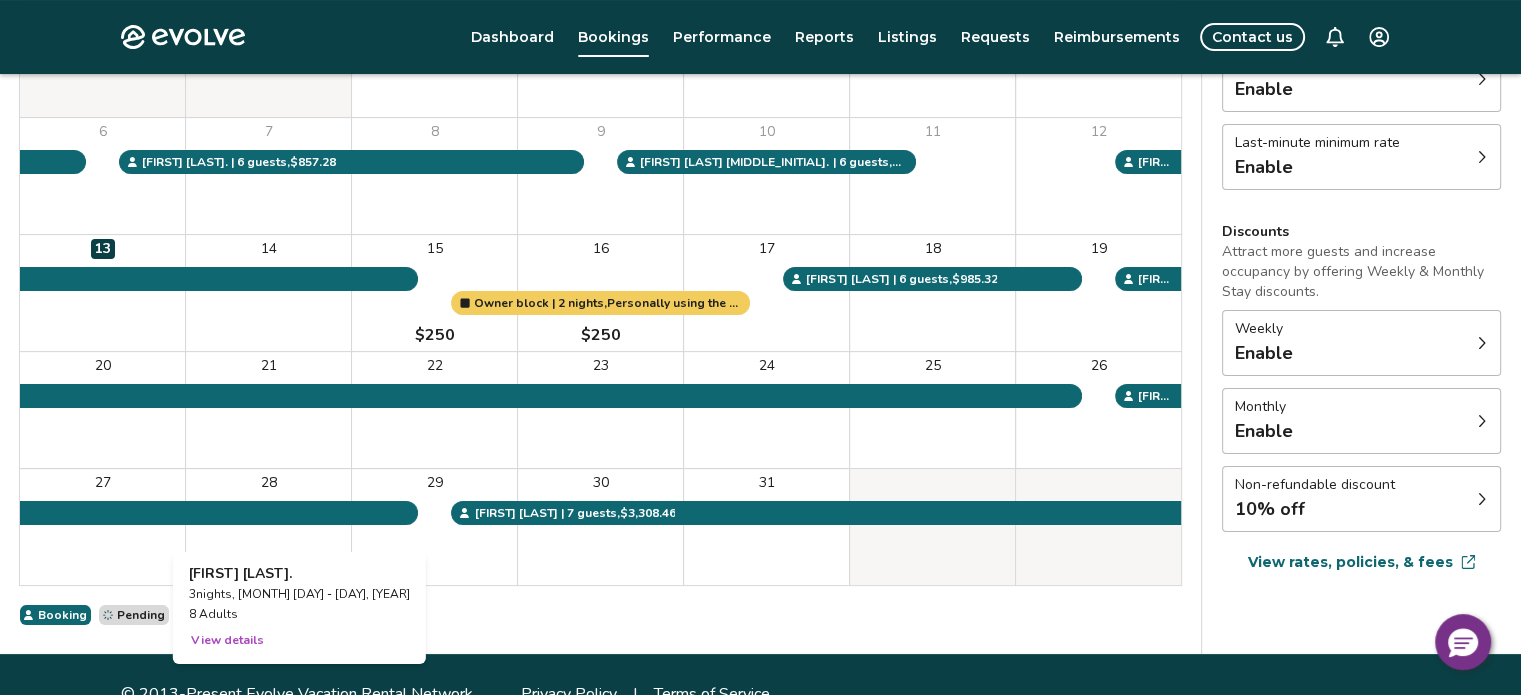 click on "View details" at bounding box center [227, 640] 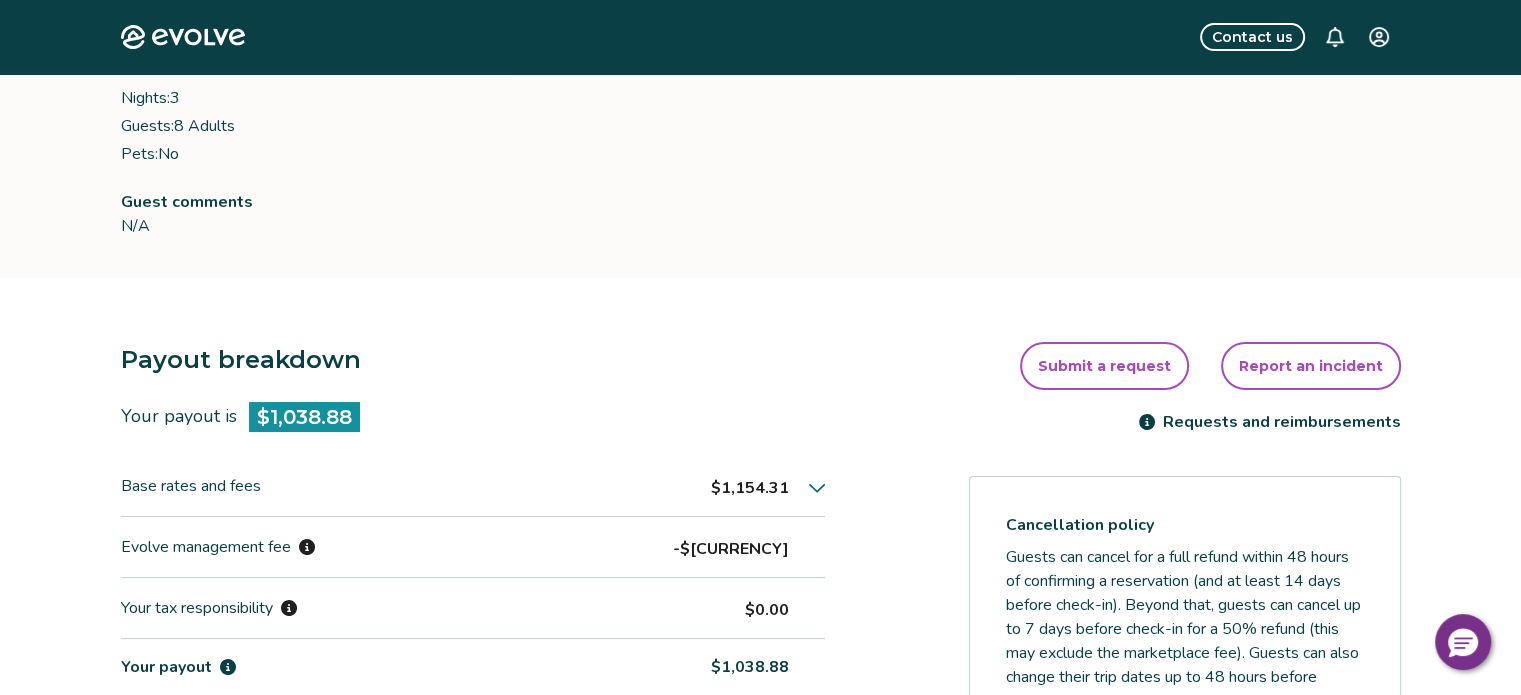 scroll, scrollTop: 0, scrollLeft: 0, axis: both 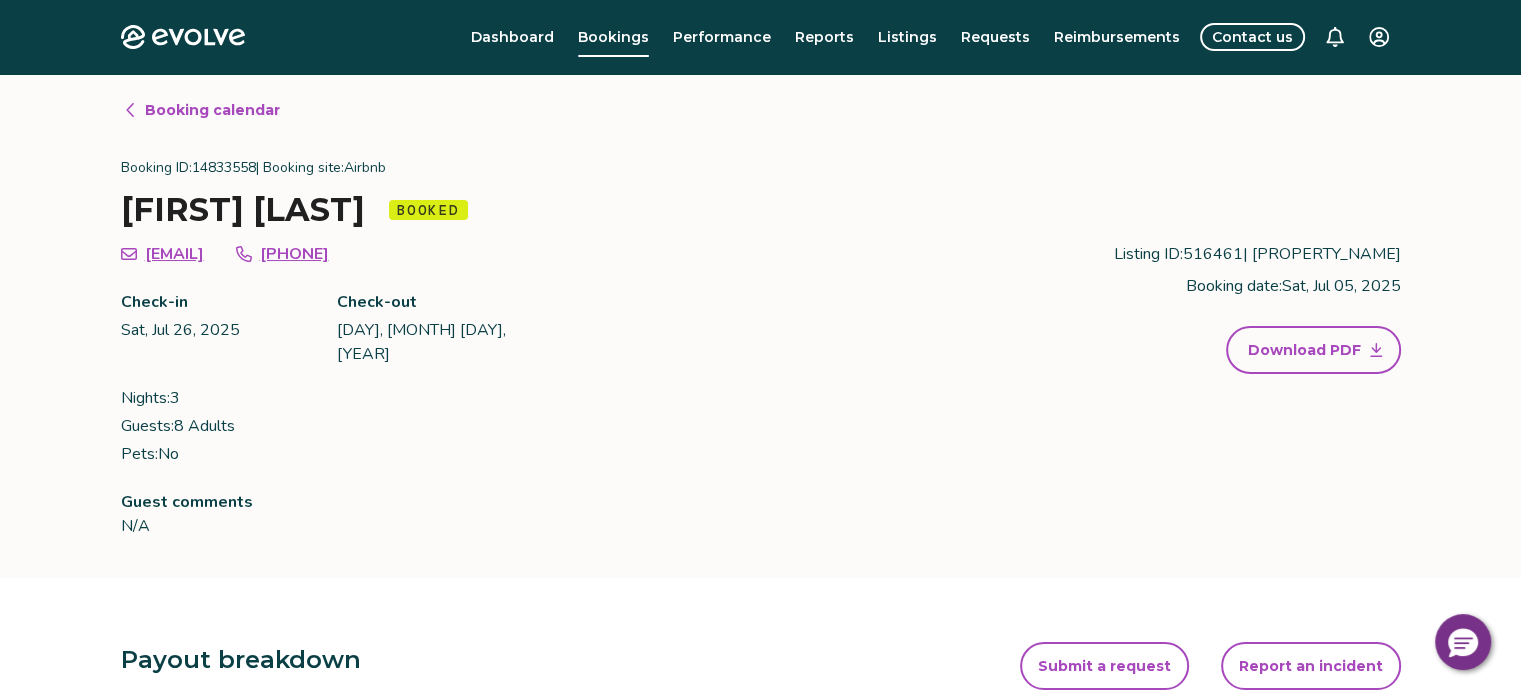 click on "Download PDF" at bounding box center (1304, 350) 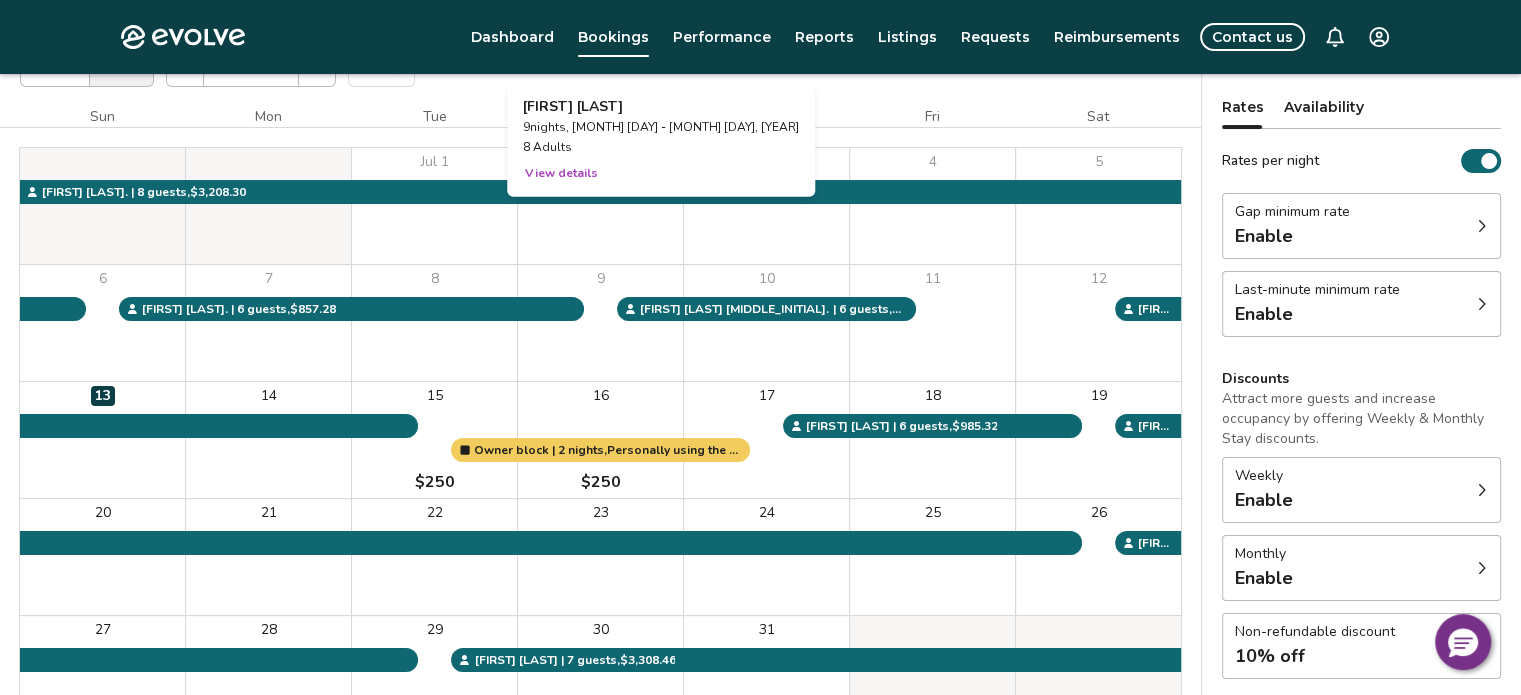 scroll, scrollTop: 300, scrollLeft: 0, axis: vertical 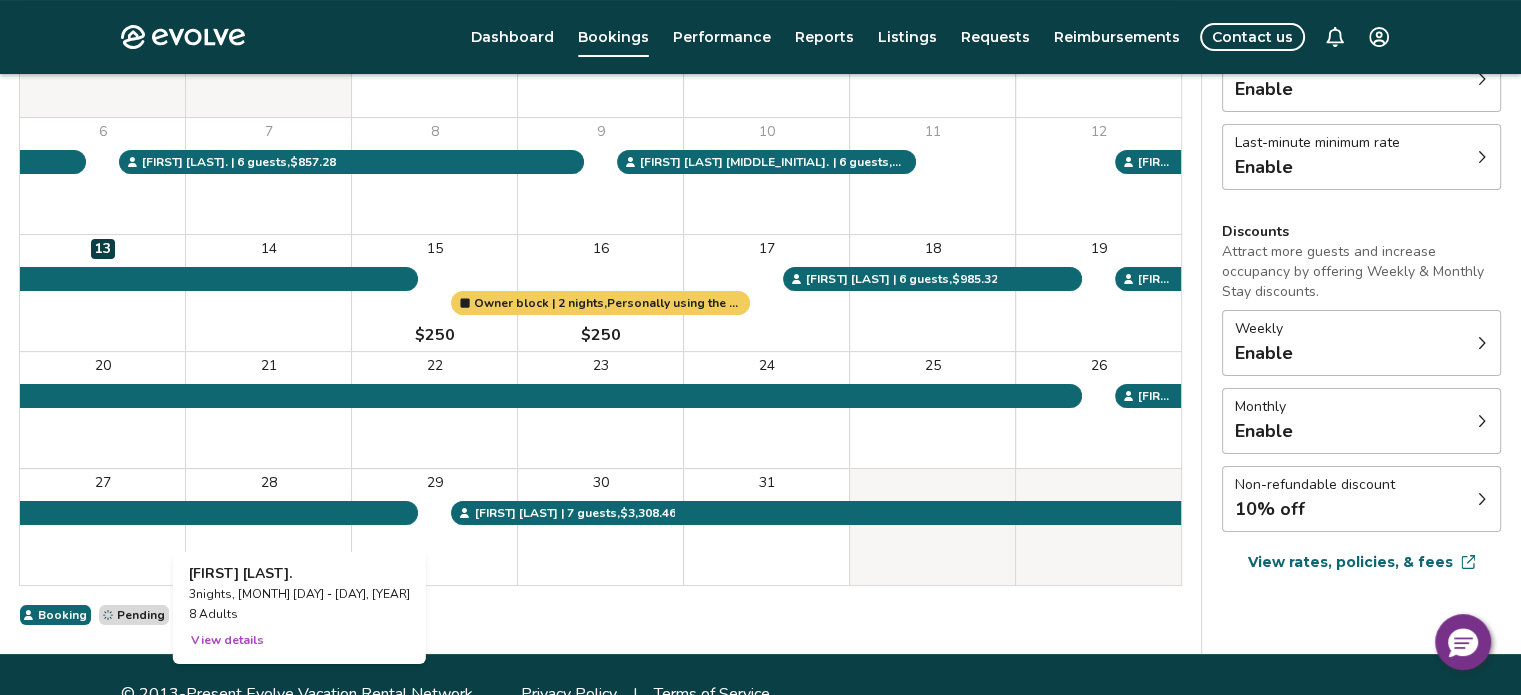 click on "28" at bounding box center [268, 527] 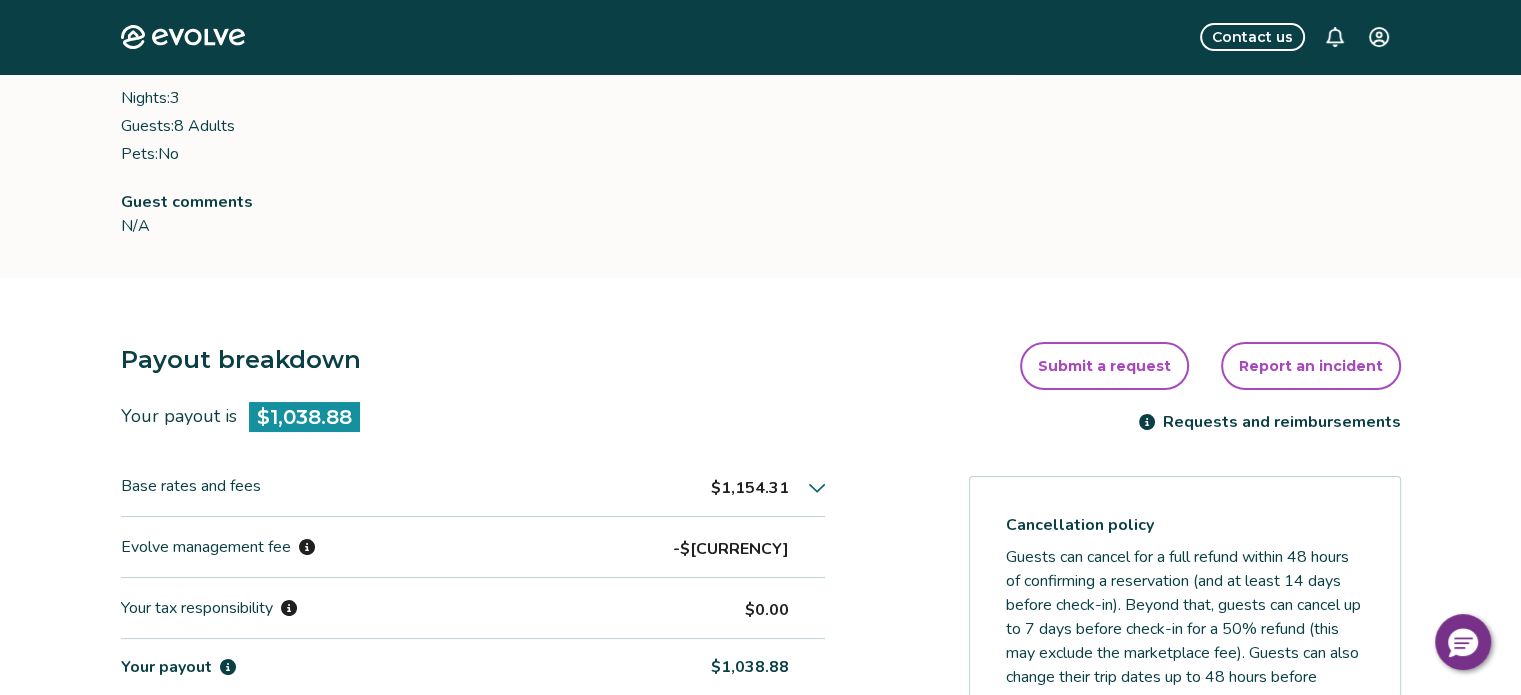 scroll, scrollTop: 0, scrollLeft: 0, axis: both 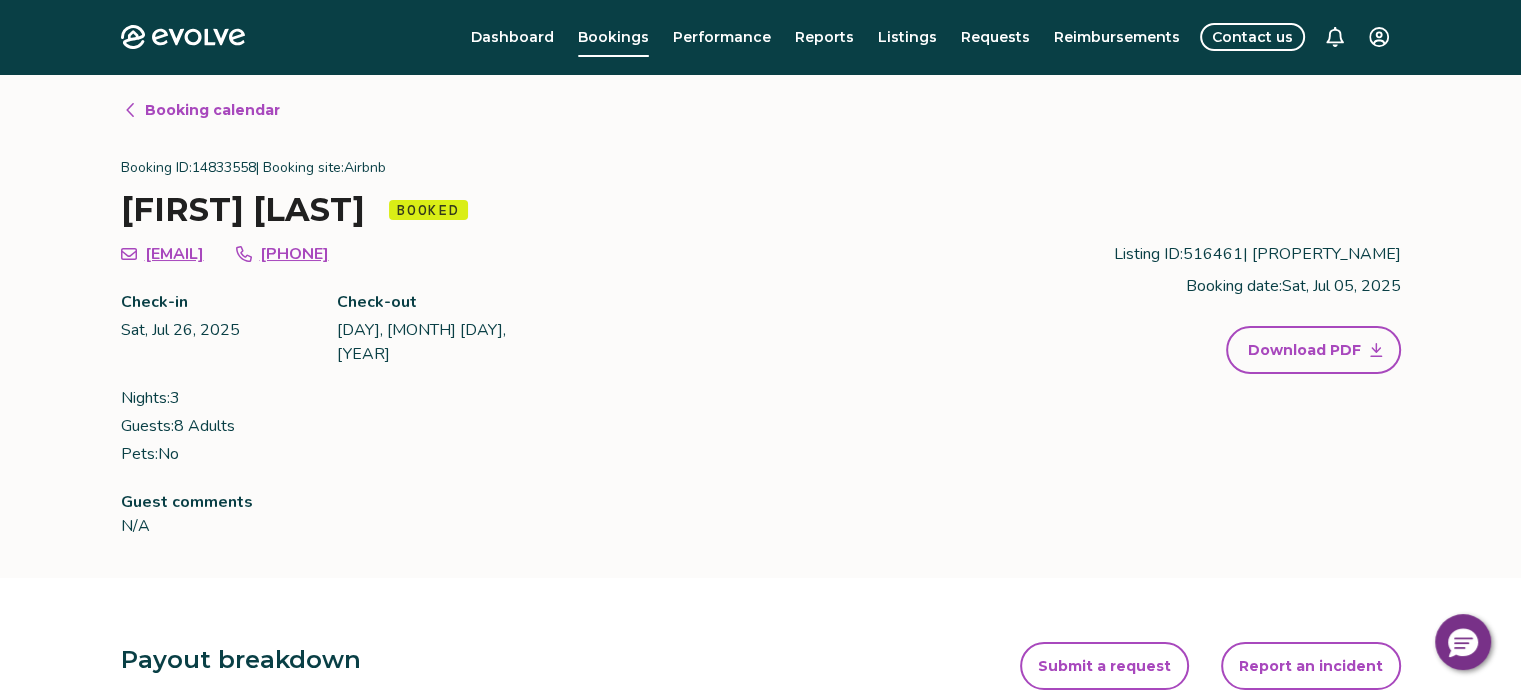 click on "Booking calendar" at bounding box center (212, 110) 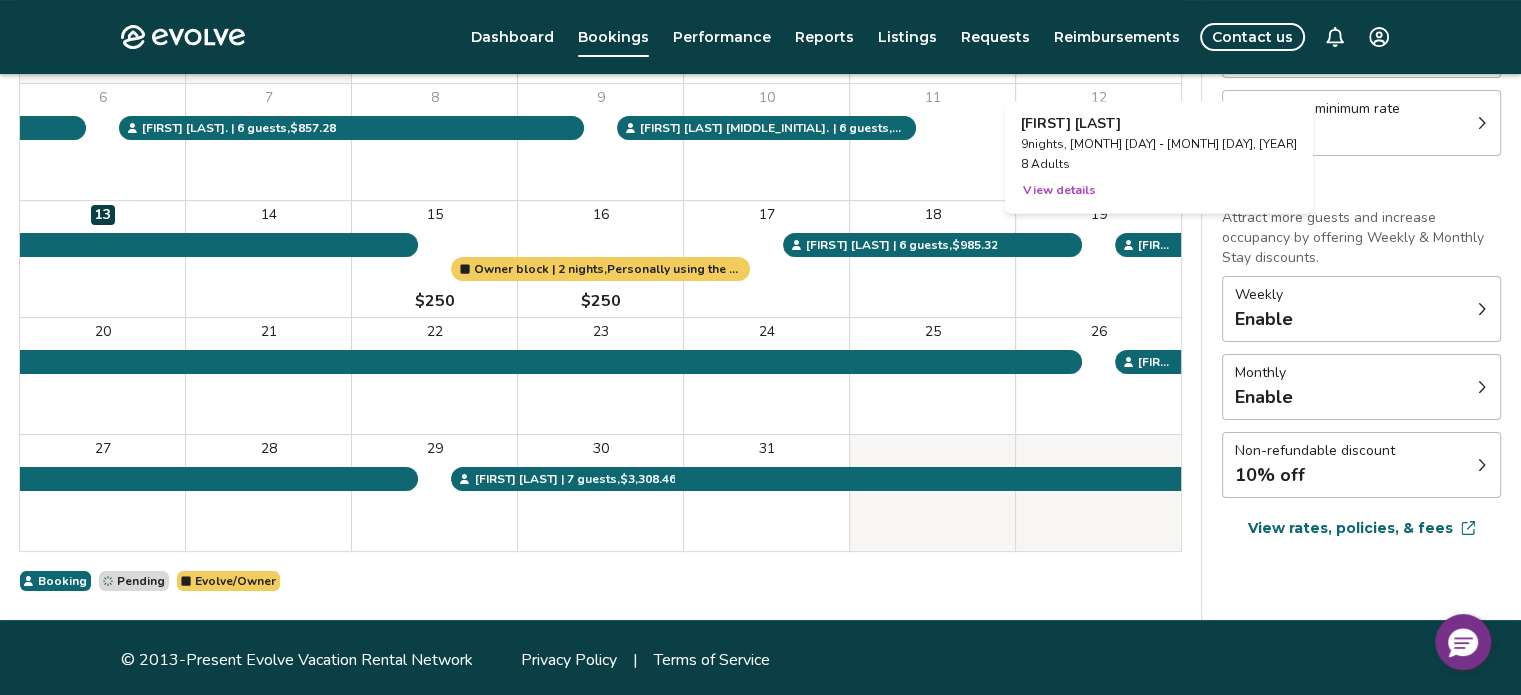 scroll, scrollTop: 339, scrollLeft: 0, axis: vertical 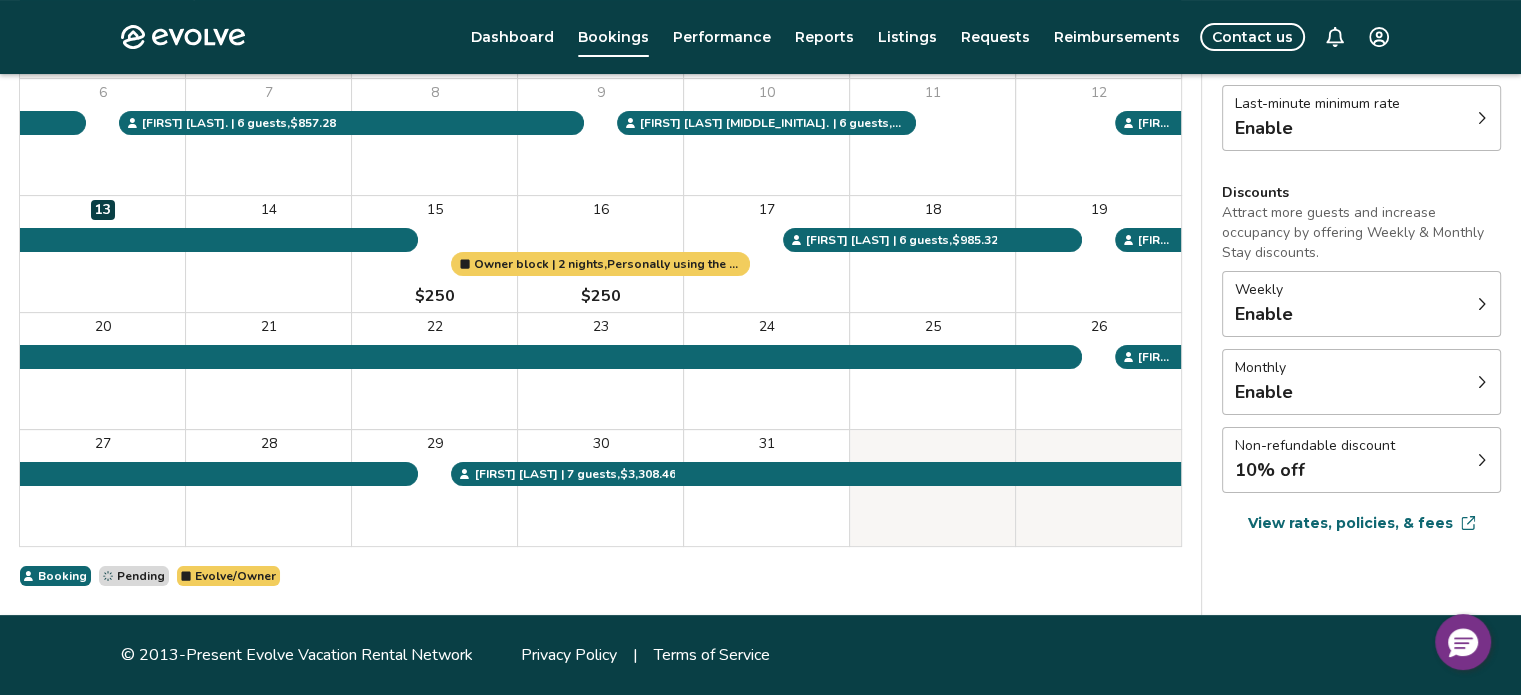click 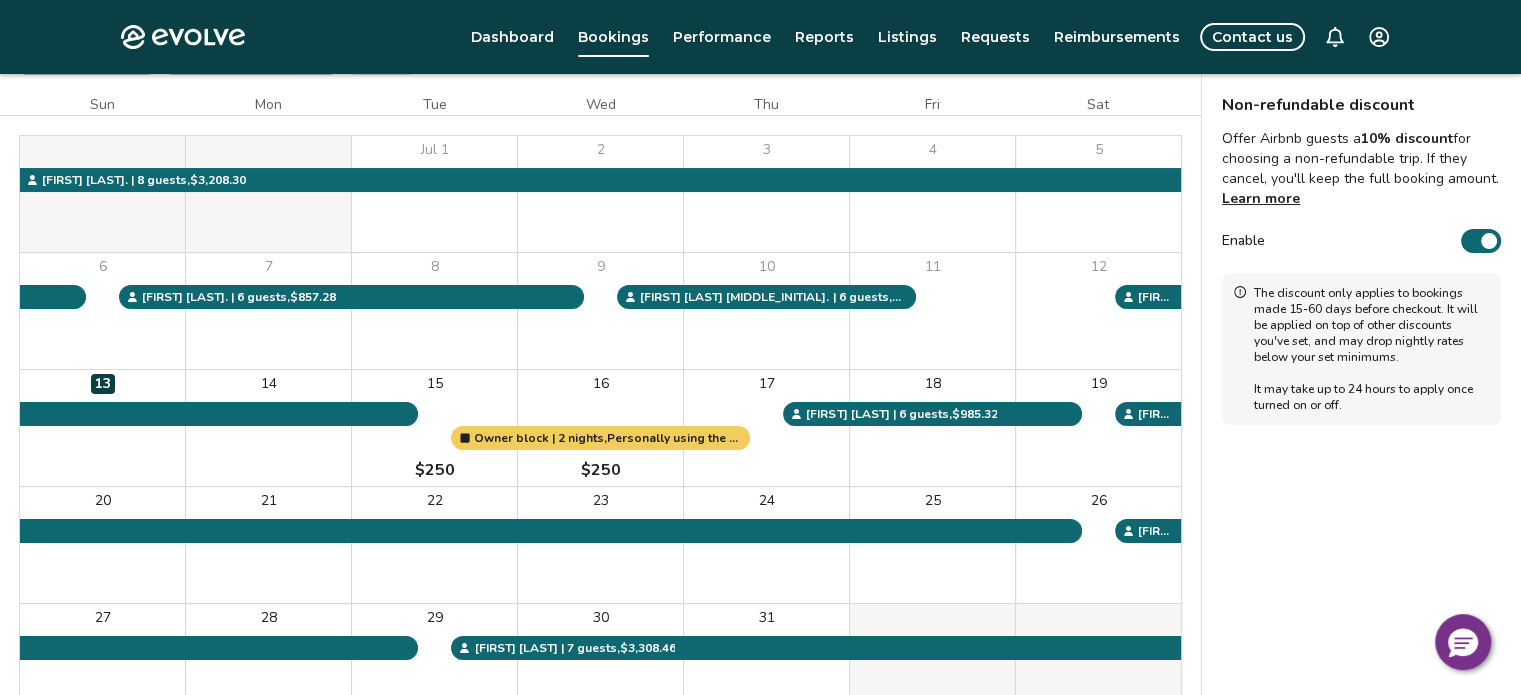 scroll, scrollTop: 200, scrollLeft: 0, axis: vertical 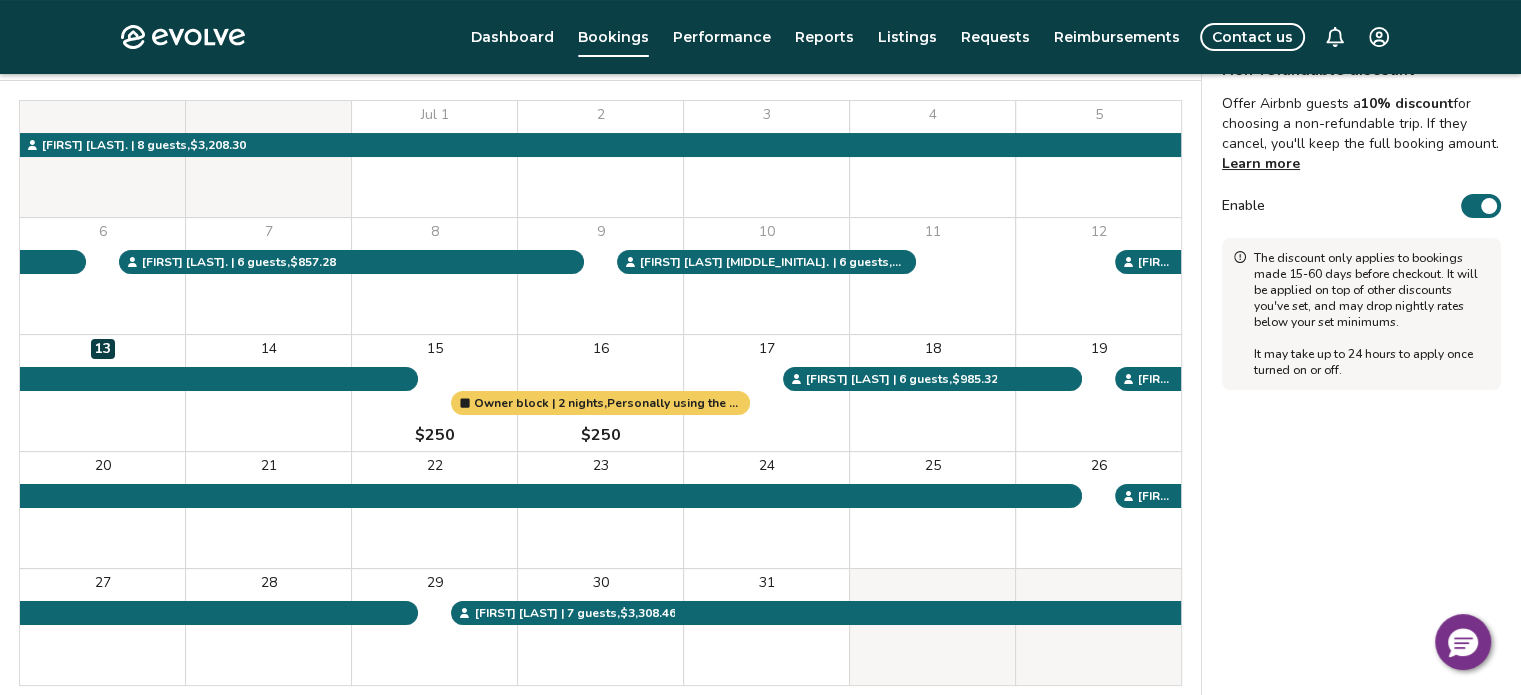 click on "Enable" at bounding box center (1481, 206) 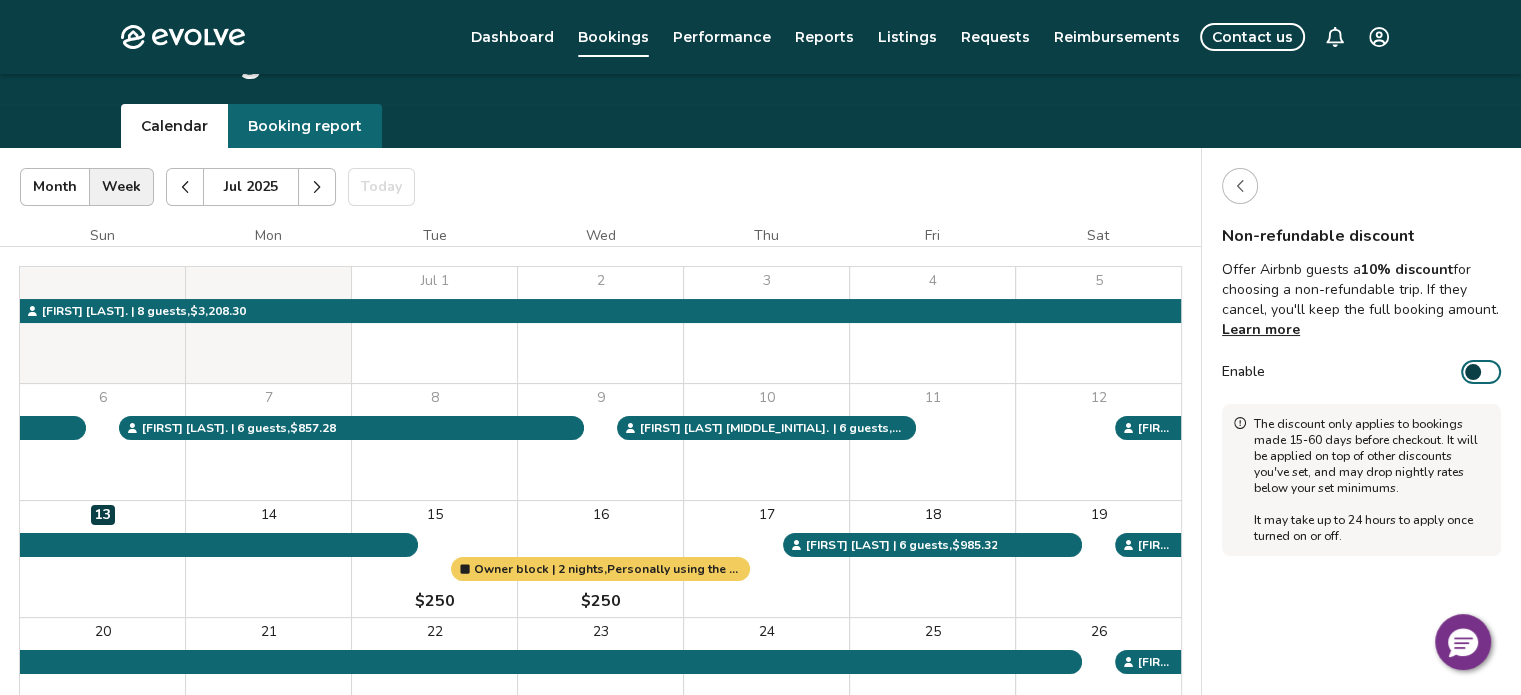 scroll, scrollTop: 0, scrollLeft: 0, axis: both 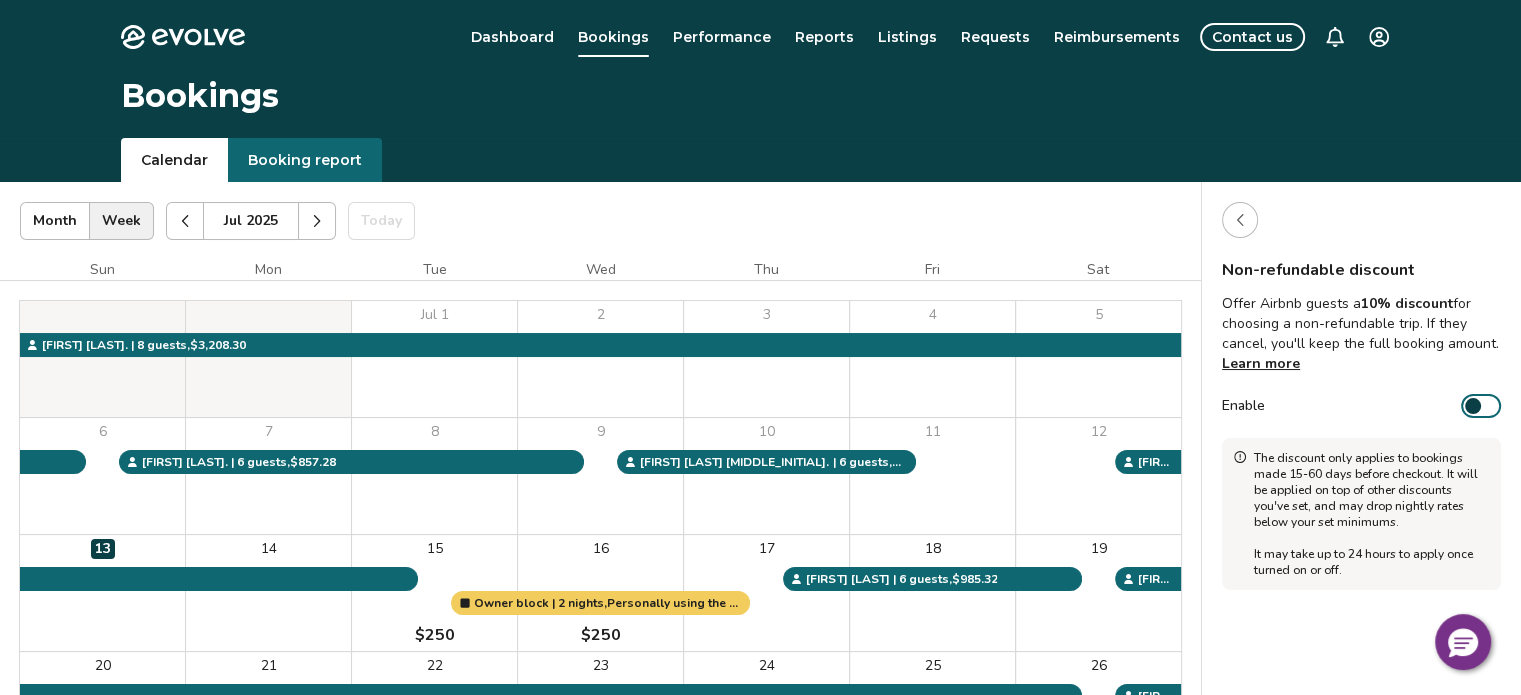 click 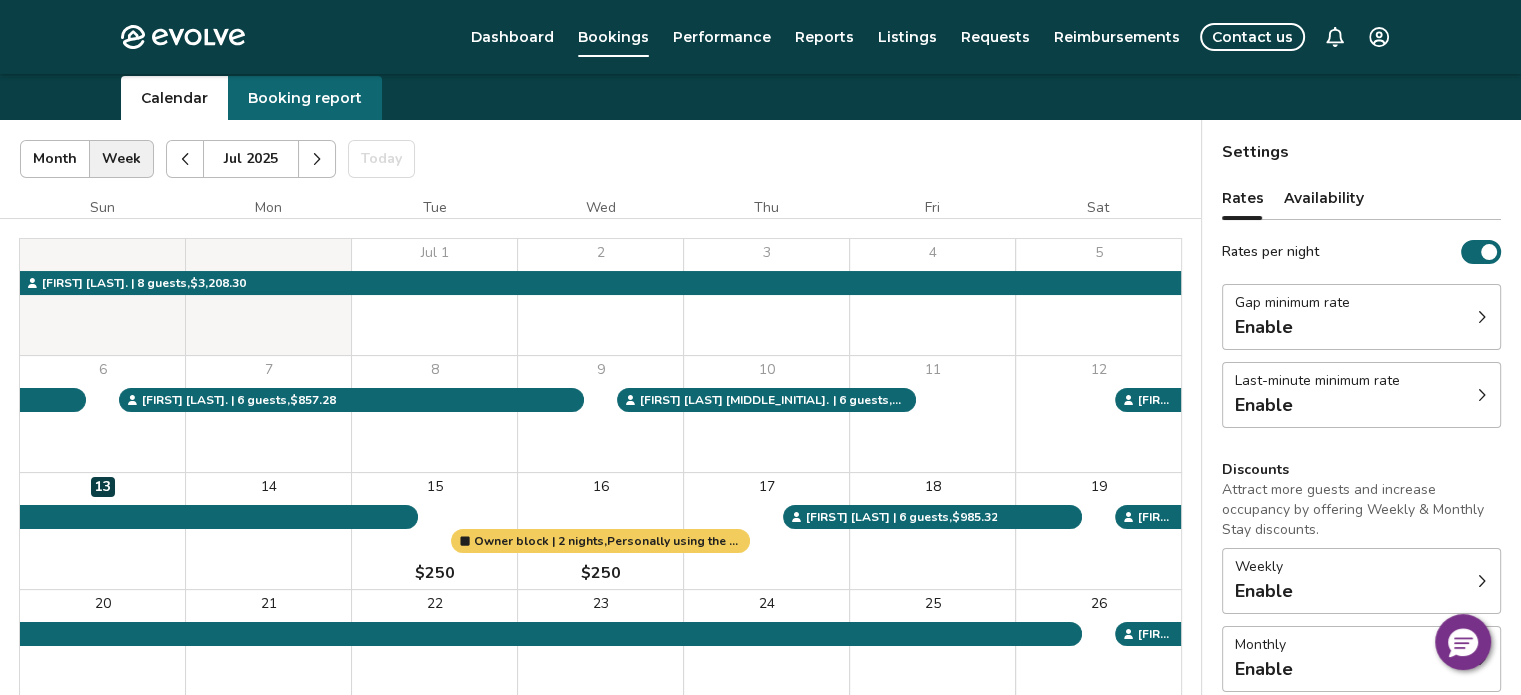 scroll, scrollTop: 0, scrollLeft: 0, axis: both 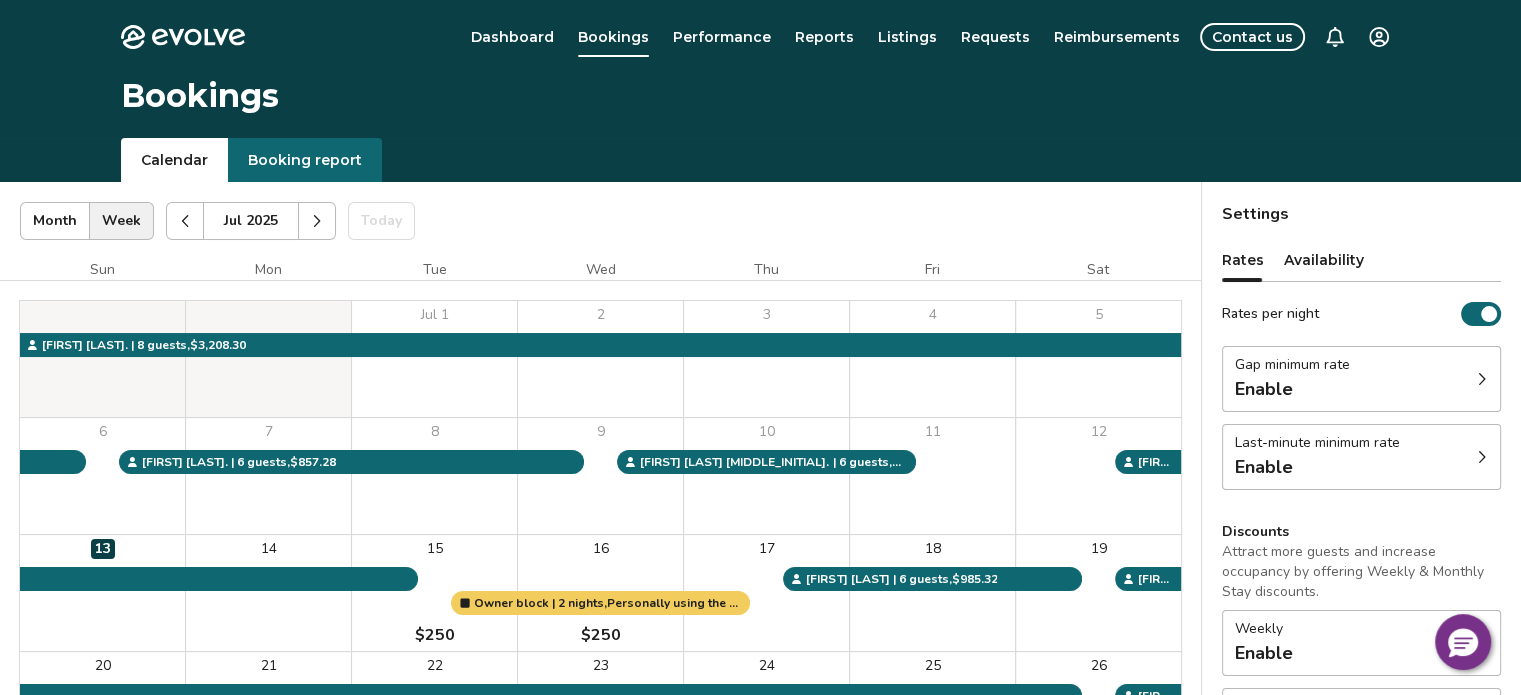 click on "Last-minute minimum rate Enable" at bounding box center [1361, 457] 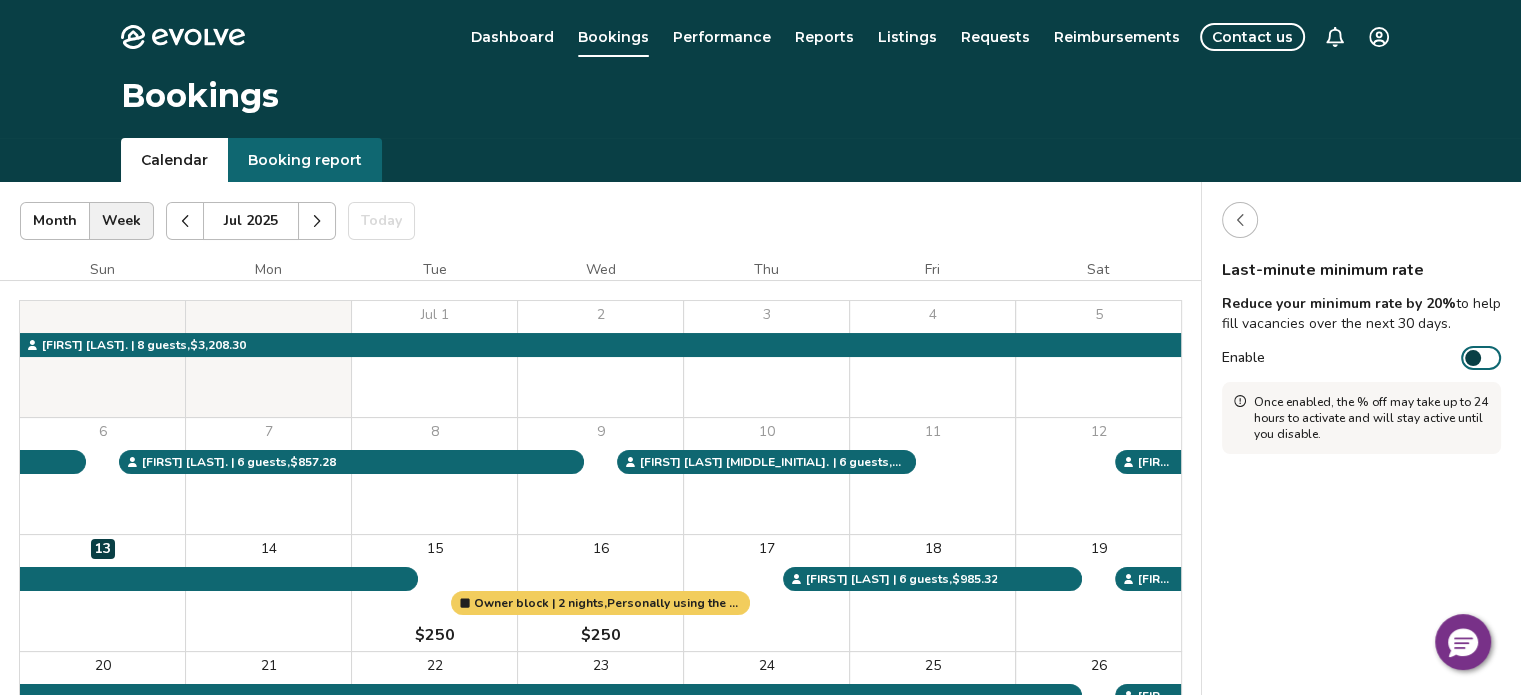 click at bounding box center [1240, 220] 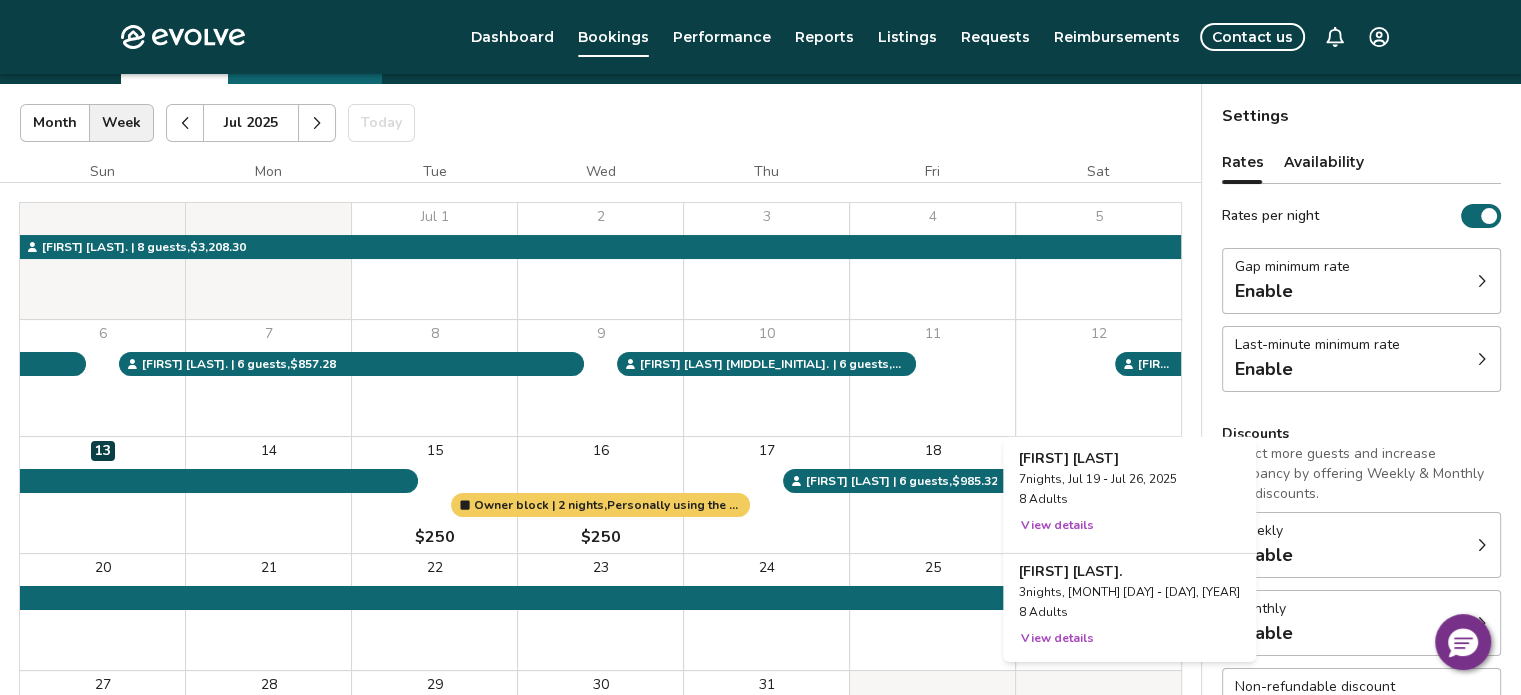 scroll, scrollTop: 0, scrollLeft: 0, axis: both 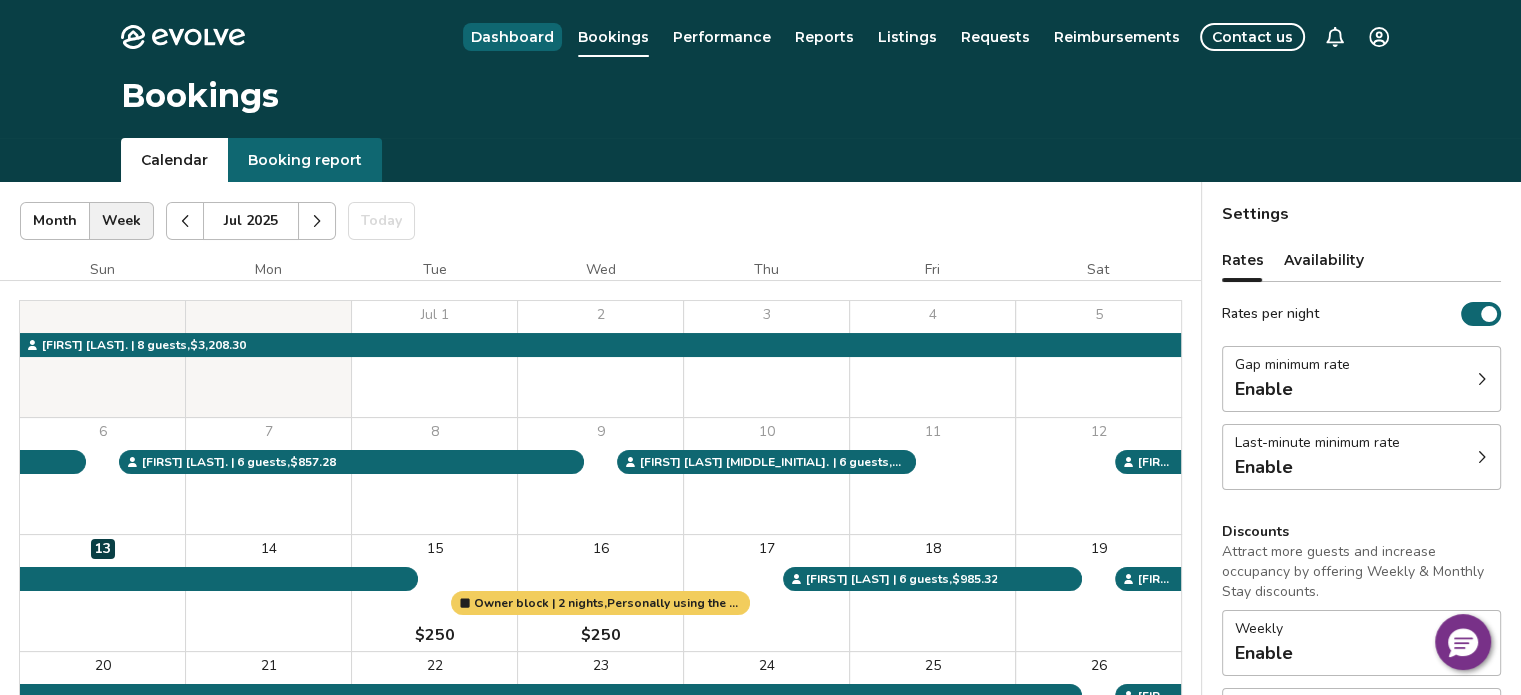 click on "Dashboard" at bounding box center (512, 37) 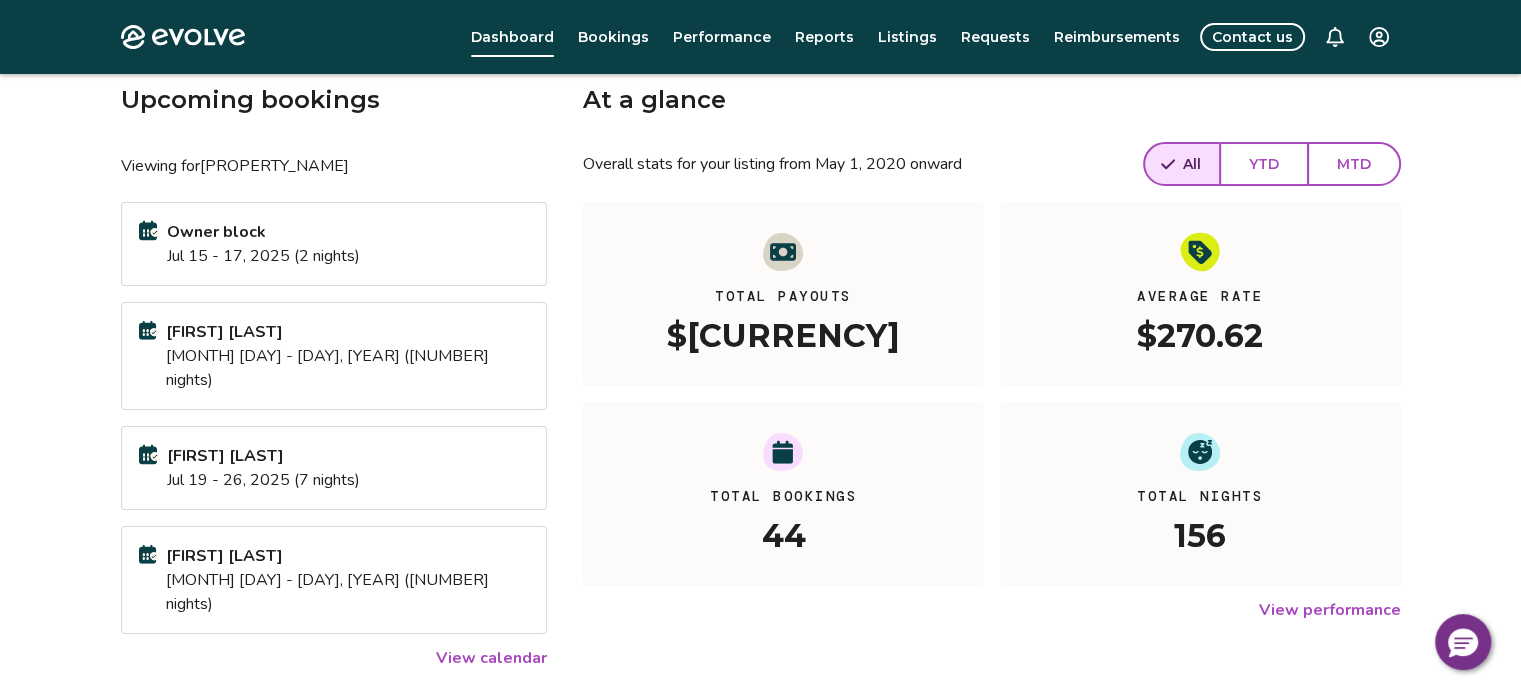 scroll, scrollTop: 100, scrollLeft: 0, axis: vertical 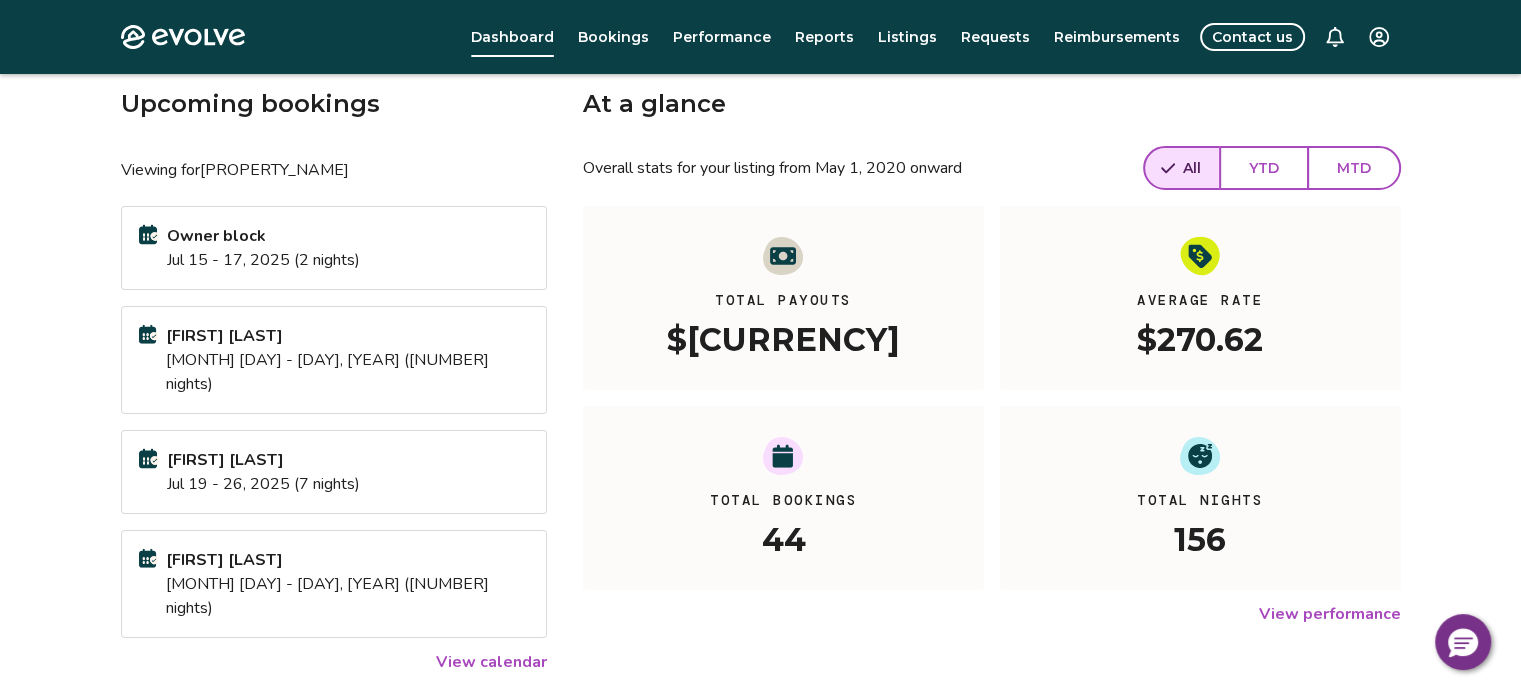 click on "MTD" at bounding box center [1354, 168] 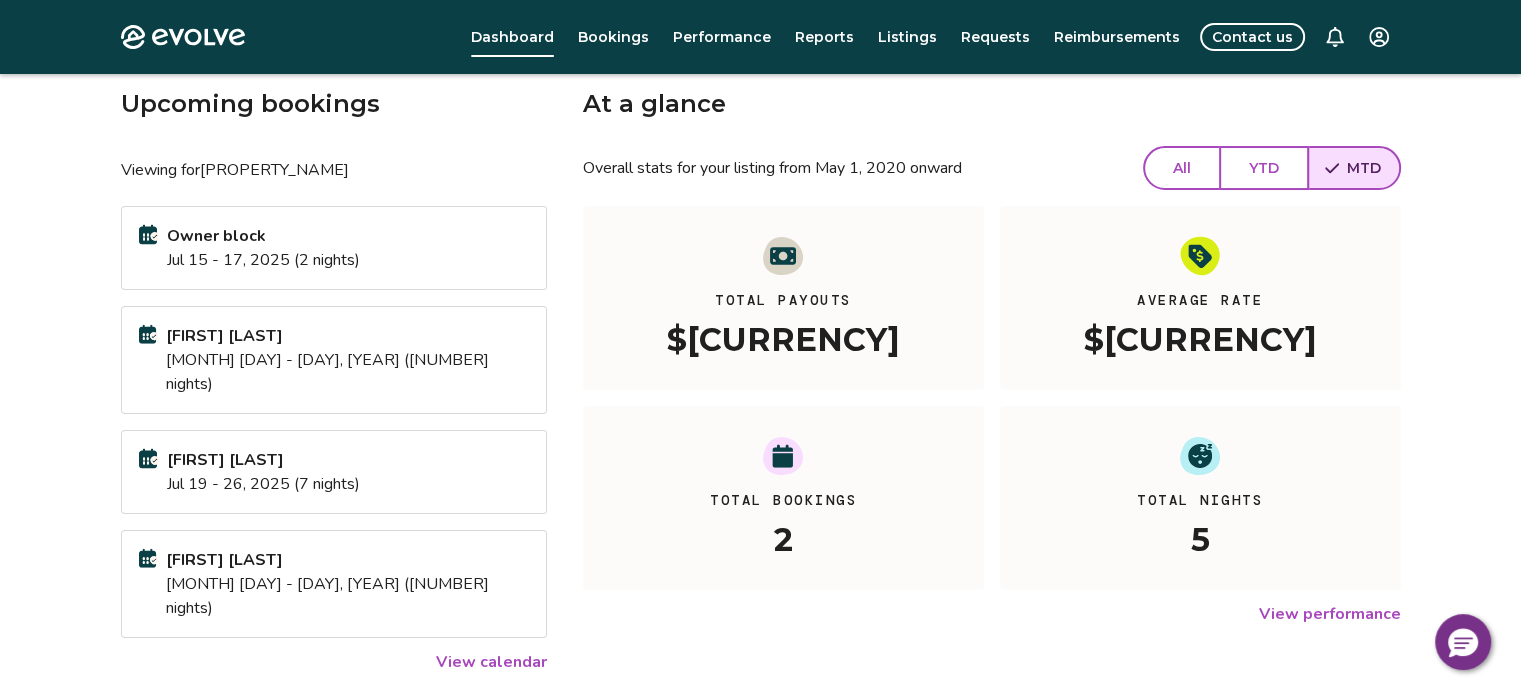 click on "YTD" at bounding box center (1264, 168) 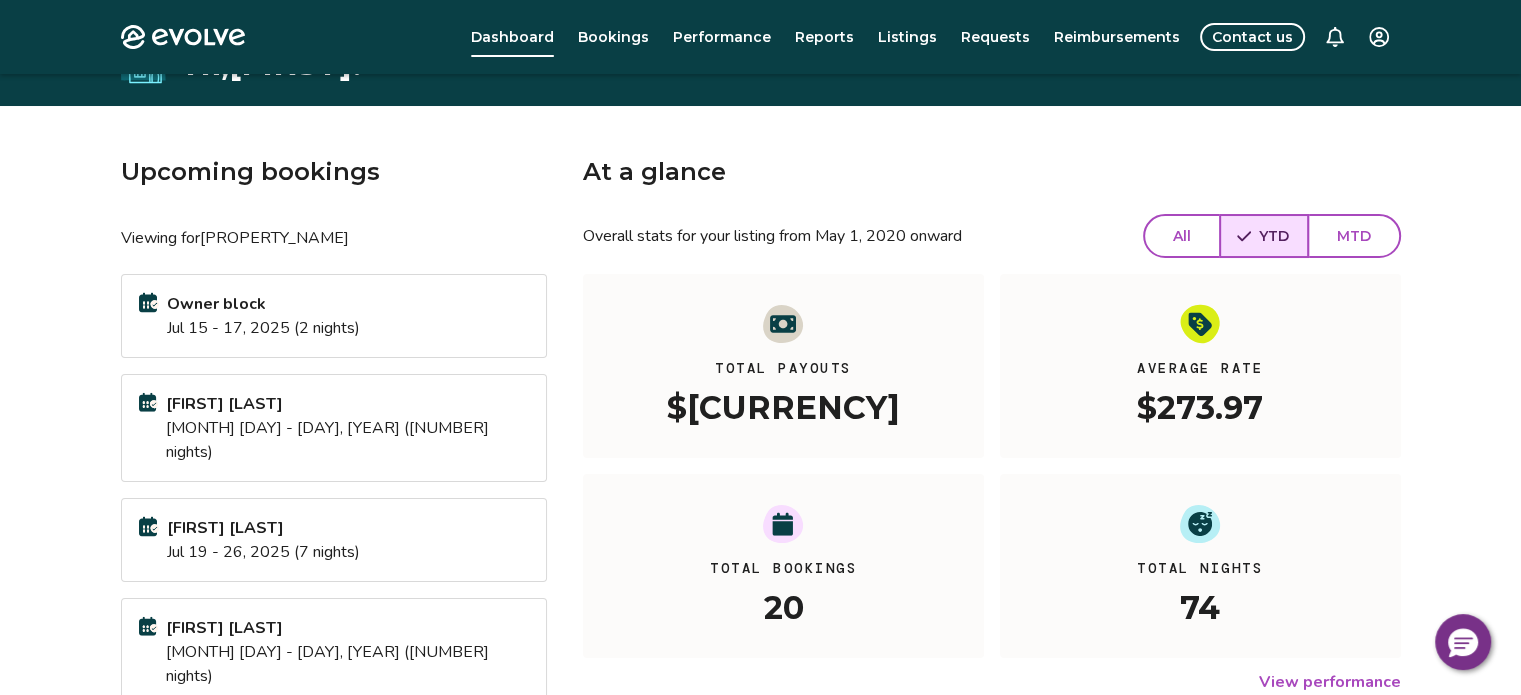 scroll, scrollTop: 0, scrollLeft: 0, axis: both 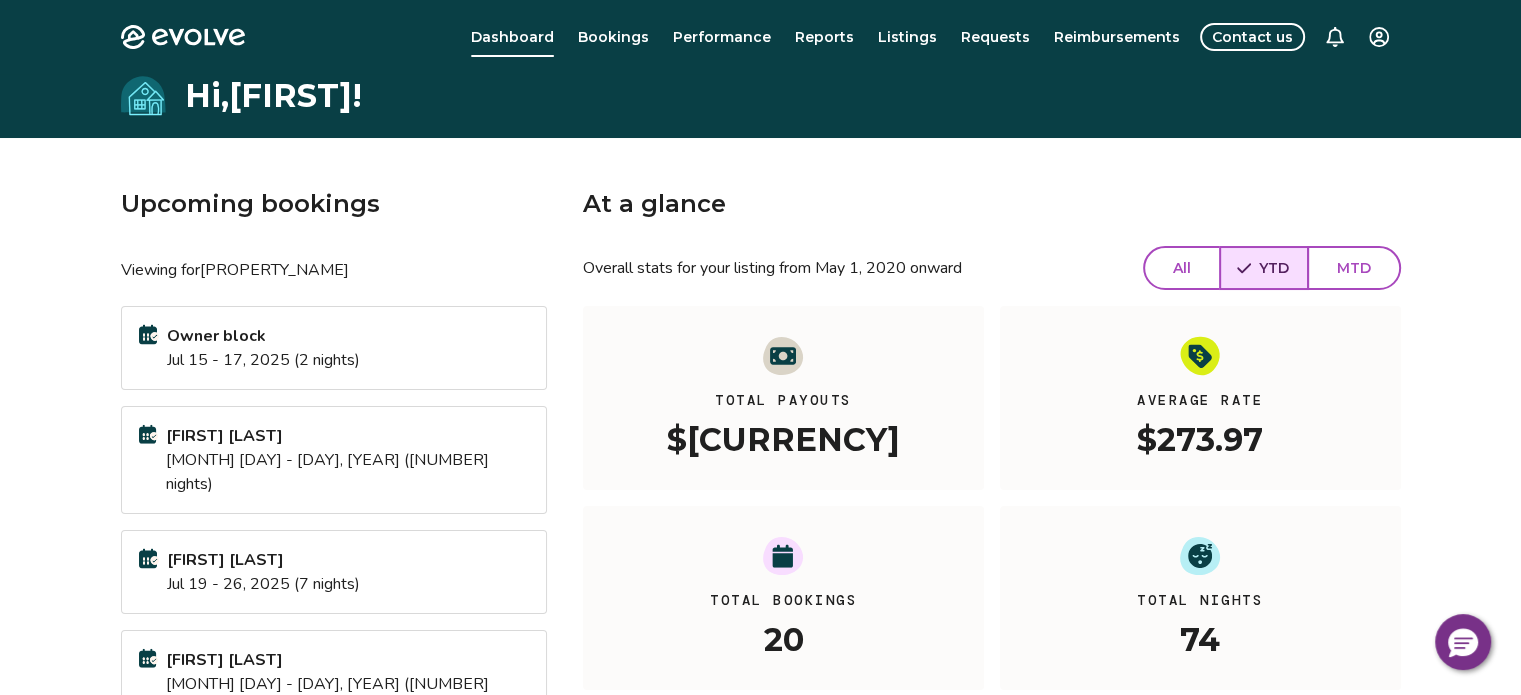 click on "Evolve Dashboard Bookings Performance Reports Listings Requests Reimbursements Contact us Hi,  Martia ! Upcoming bookings Viewing for  Pine Top Lodge Owner block Jul 15 - 17, 2025 (2 nights) Jason Grubb Jul 17 - 19, 2025 (2 nights) Robert Fields Jul 19 - 26, 2025 (7 nights) Brenda Winder Jul 26 - 29, 2025 (3 nights) View calendar At a glance Overall stats for your listing from May 1, 2020 onward All YTD MTD Total Payouts $20,273.66 Average Rate $273.97 Total Bookings 20 Total Nights 74 View performance Looking for the booking site links to your listing?  You can find these under  the  Listings  overview © 2013-Present Evolve Vacation Rental Network Privacy Policy | Terms of Service" at bounding box center [760, 539] 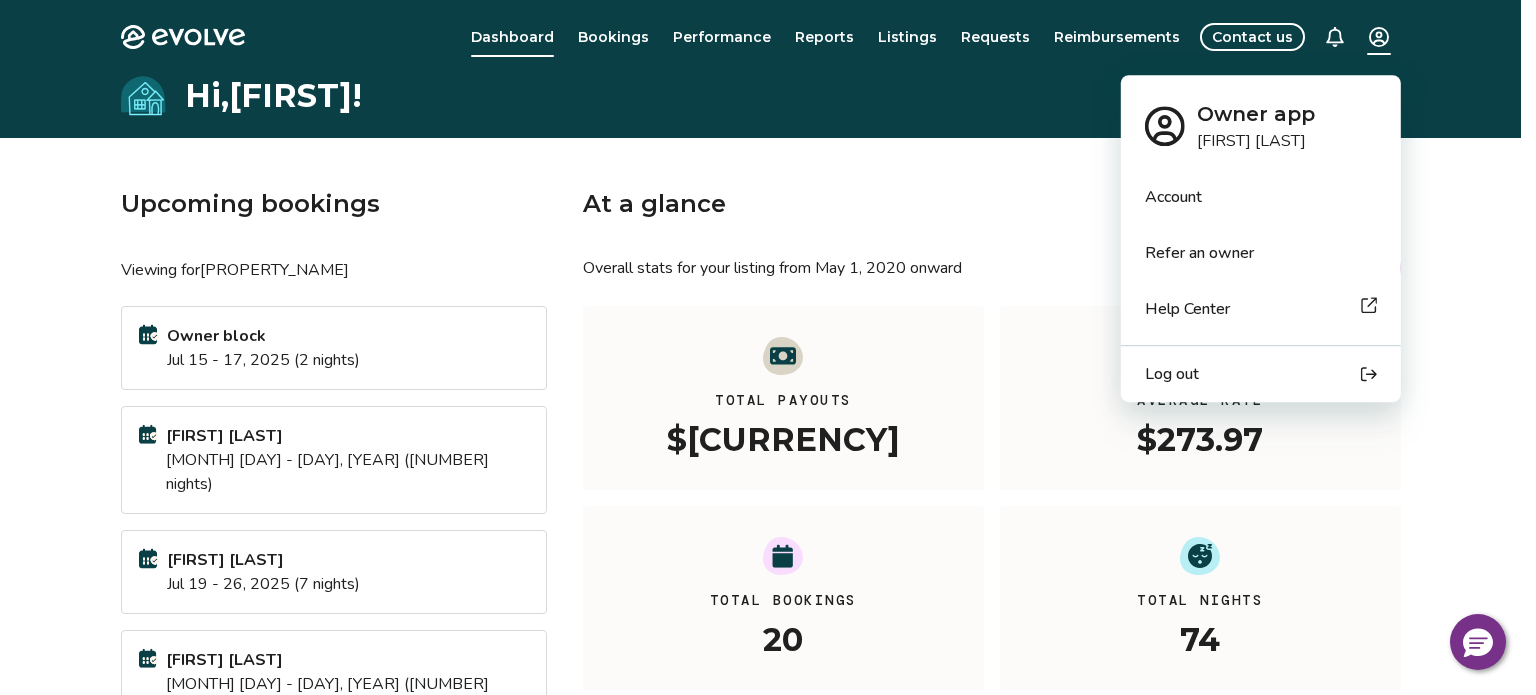 click on "Log out" at bounding box center [1172, 374] 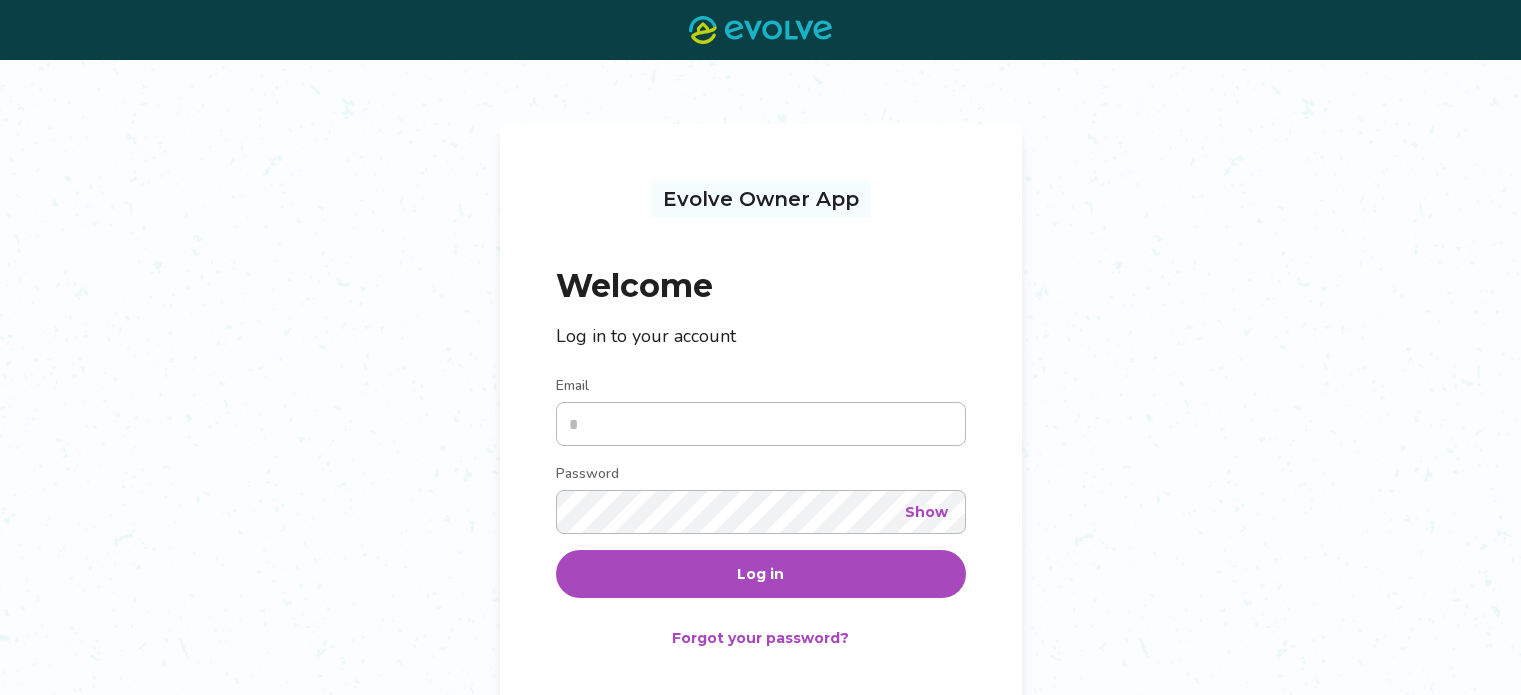 scroll, scrollTop: 0, scrollLeft: 0, axis: both 